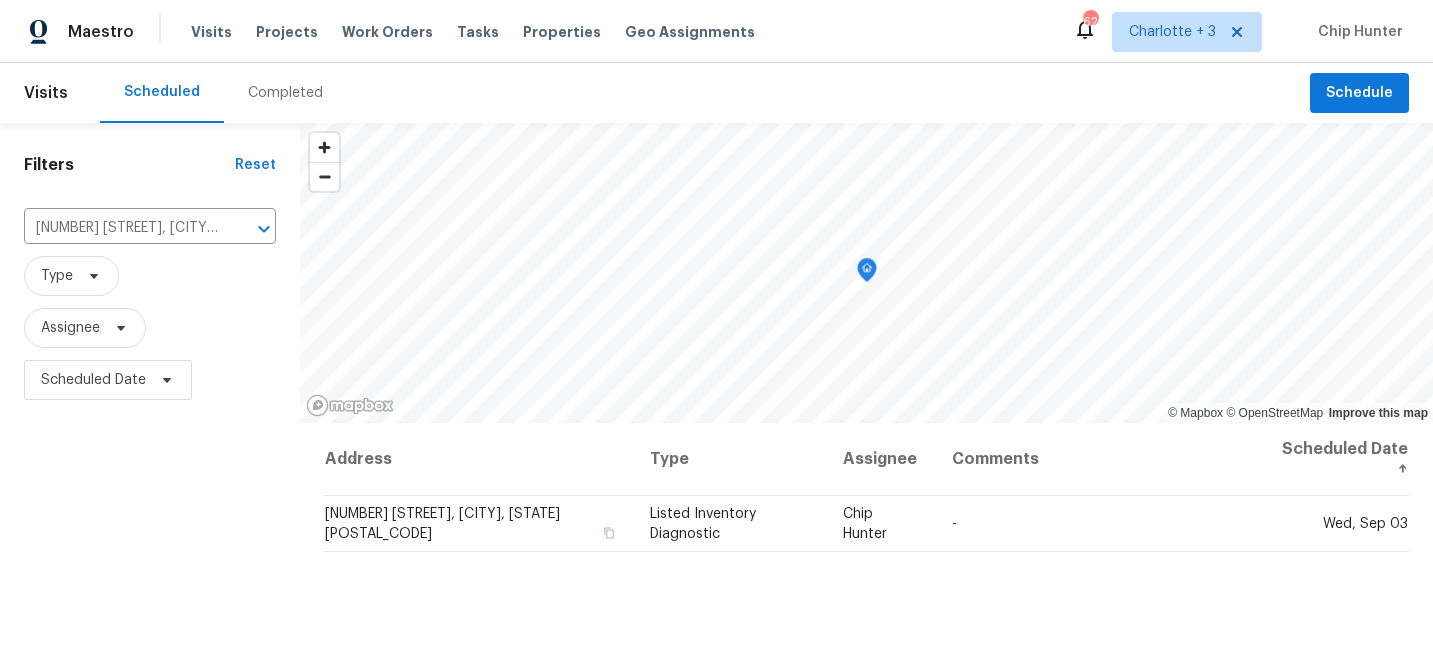 scroll, scrollTop: 0, scrollLeft: 0, axis: both 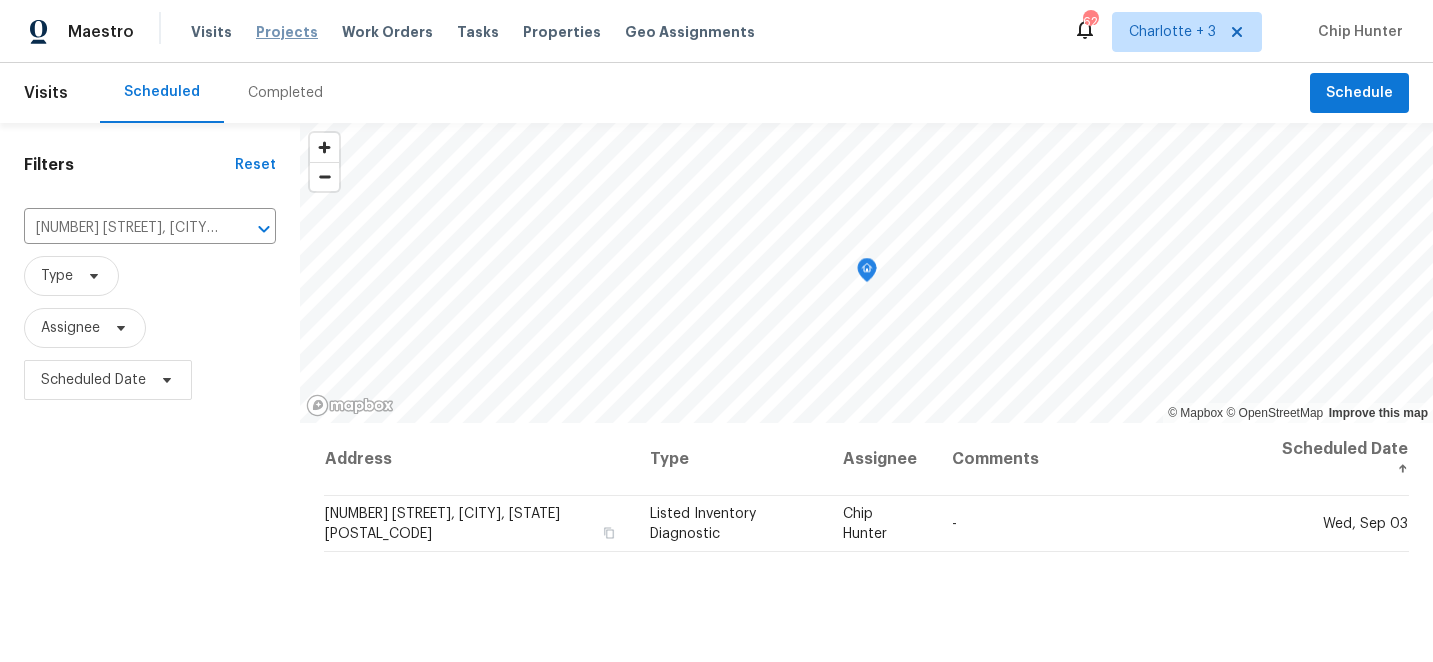 click on "Projects" at bounding box center [287, 32] 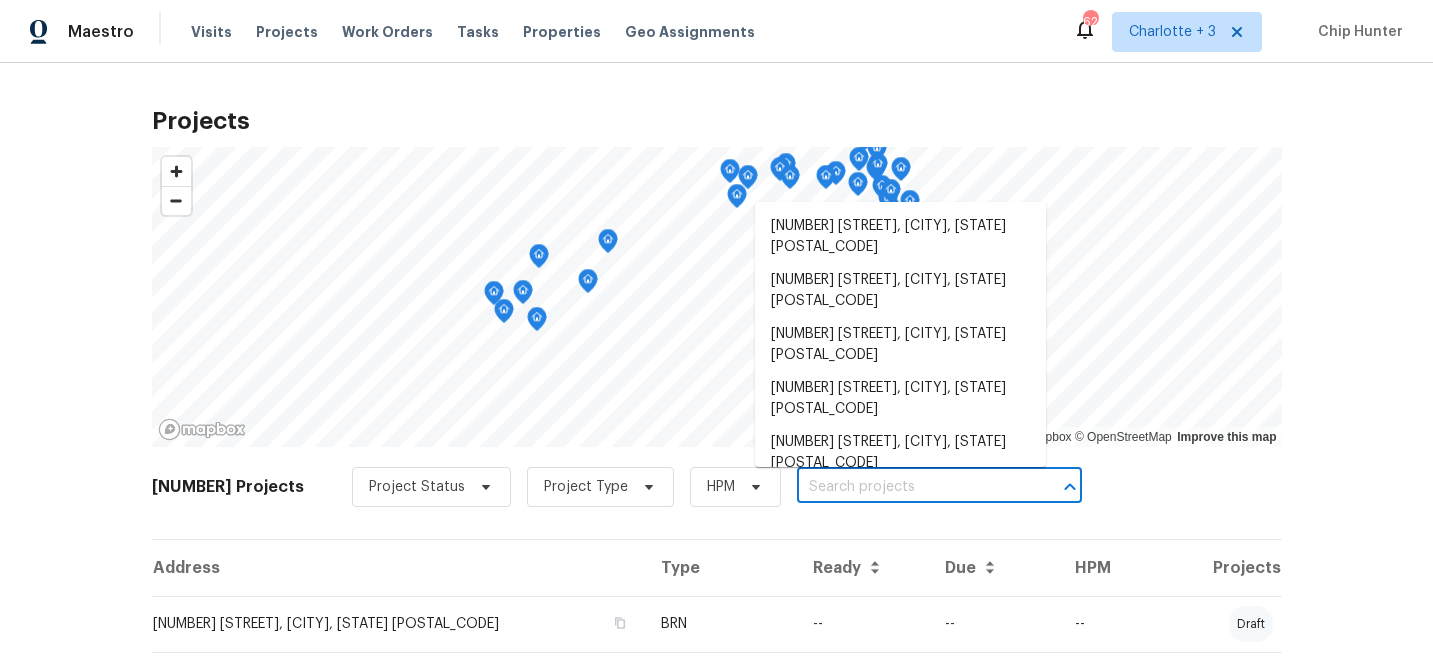 click at bounding box center [911, 487] 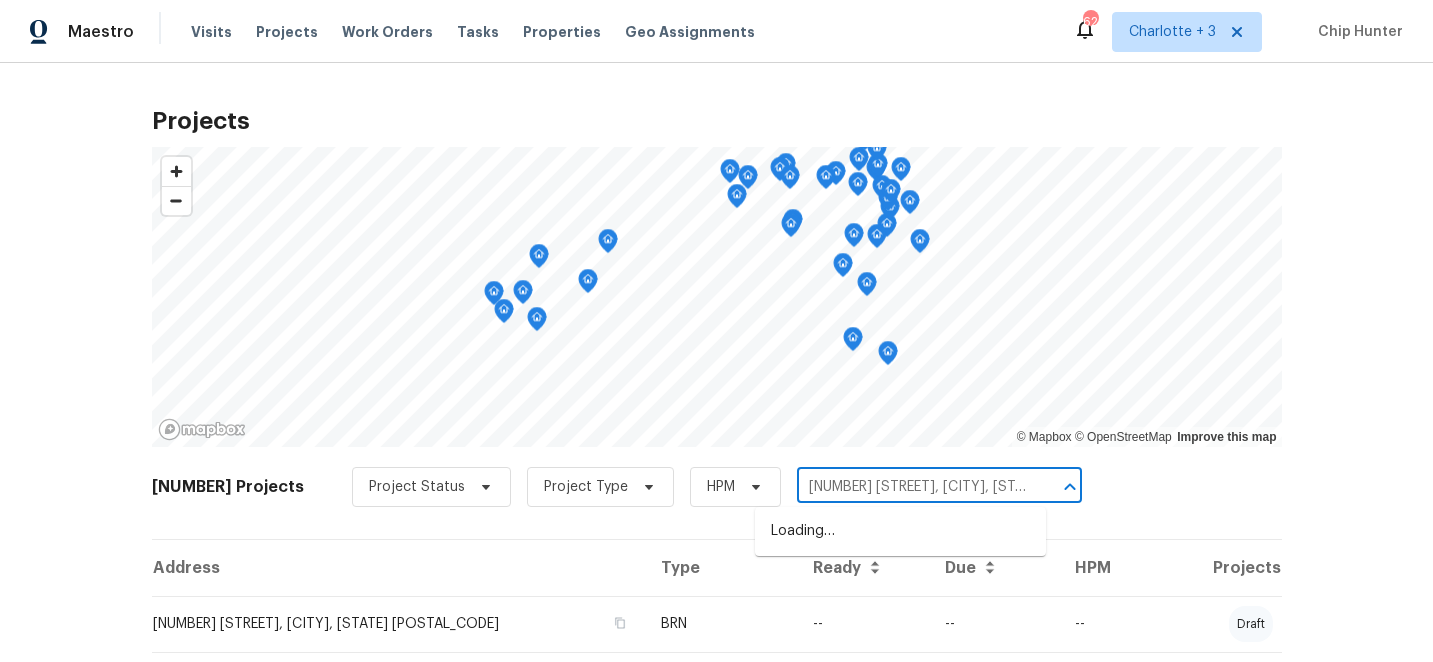 type on "[NUMBER] [STREET]" 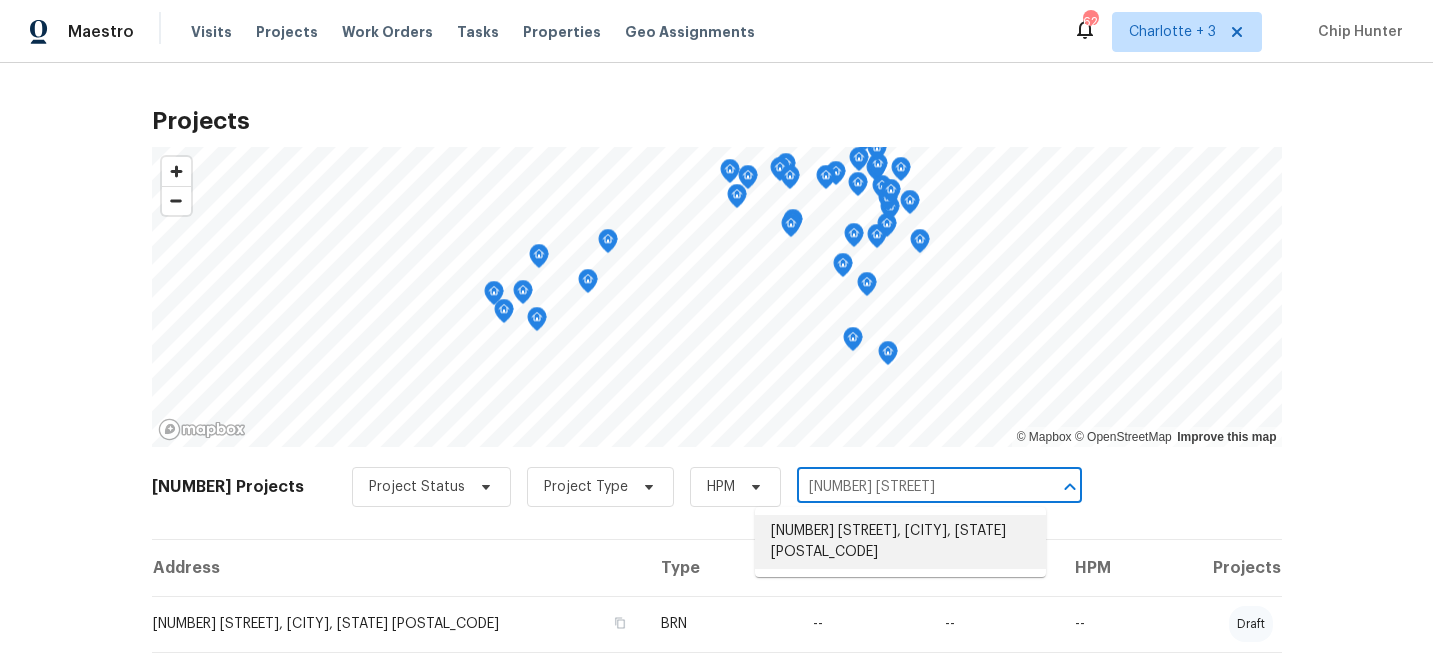 click on "[NUMBER] [STREET], [CITY], [STATE] [POSTAL_CODE]" at bounding box center (900, 542) 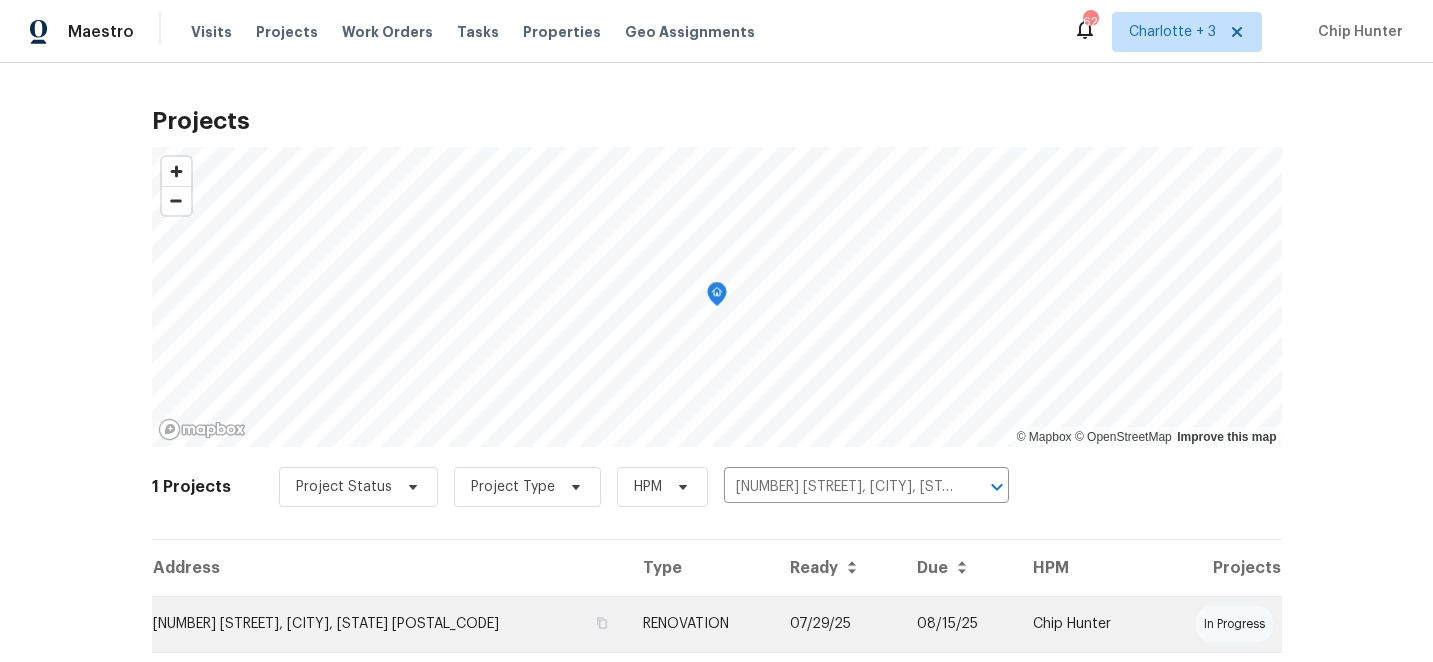 click on "RENOVATION" at bounding box center [700, 624] 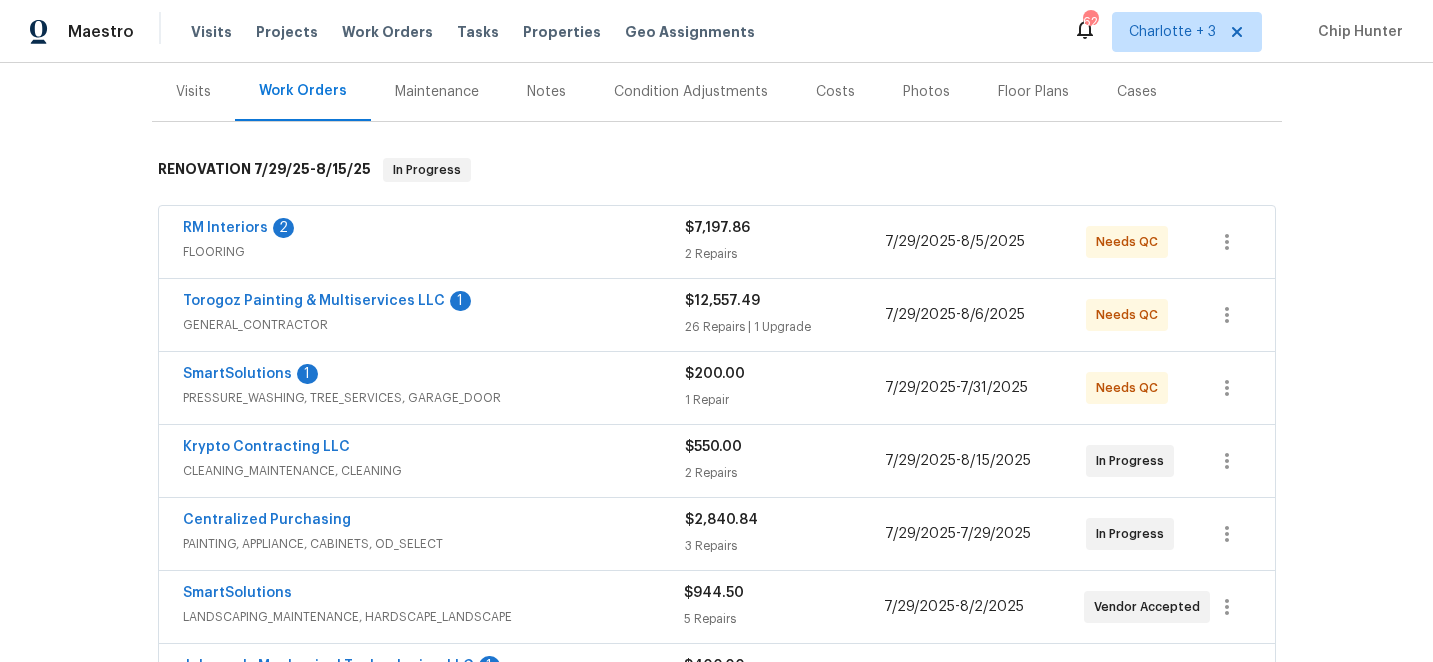 scroll, scrollTop: 266, scrollLeft: 0, axis: vertical 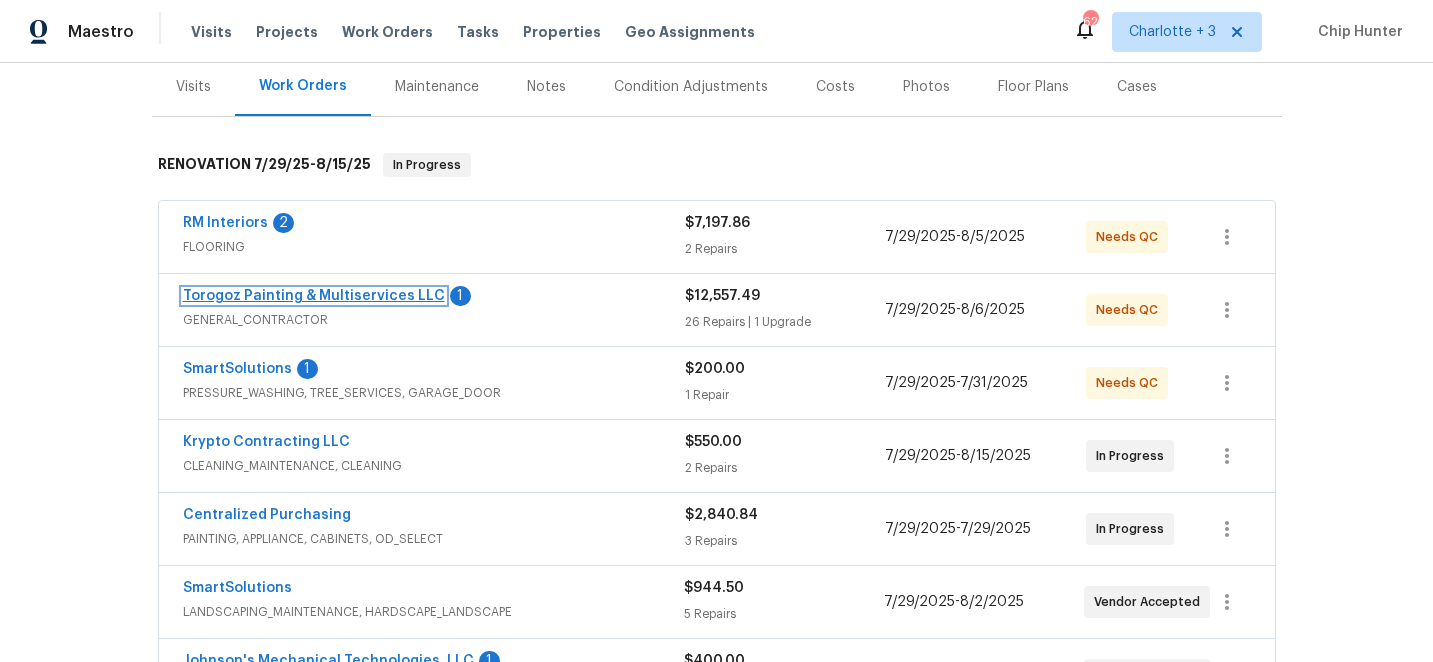 click on "Torogoz Painting & Multiservices LLC" at bounding box center (314, 296) 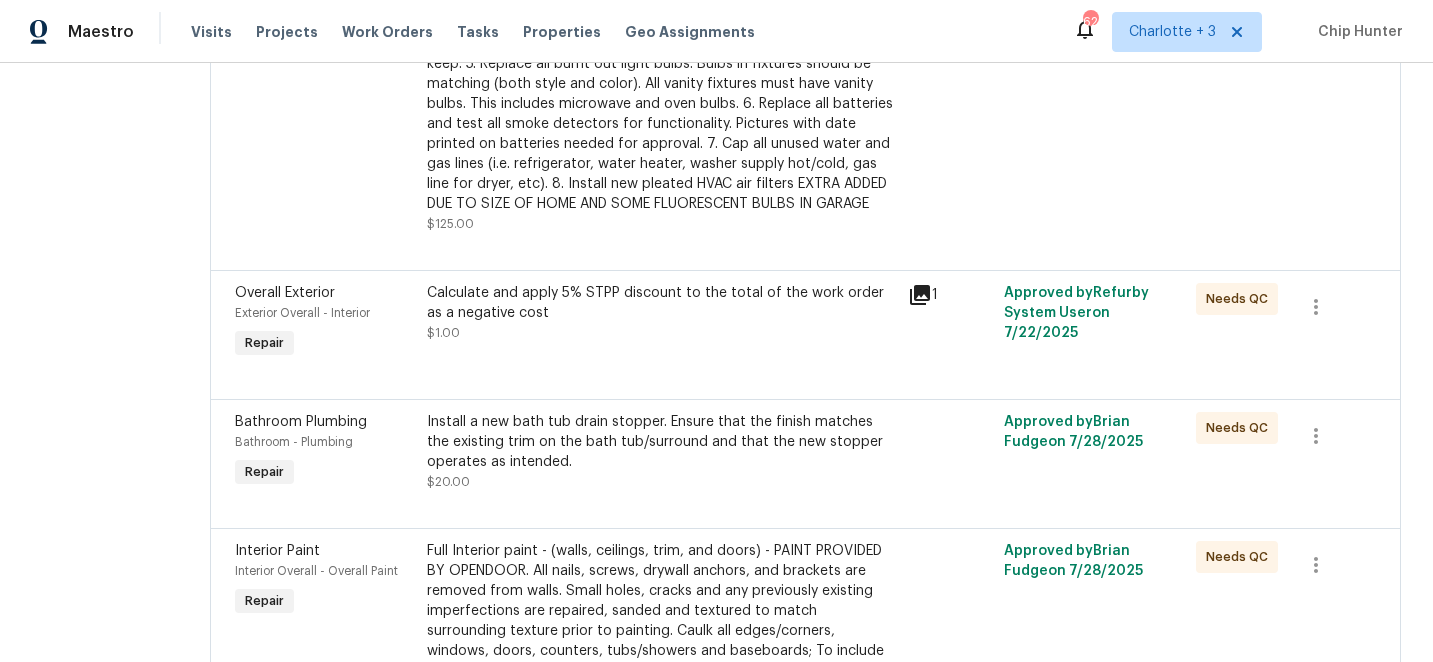scroll, scrollTop: 1158, scrollLeft: 0, axis: vertical 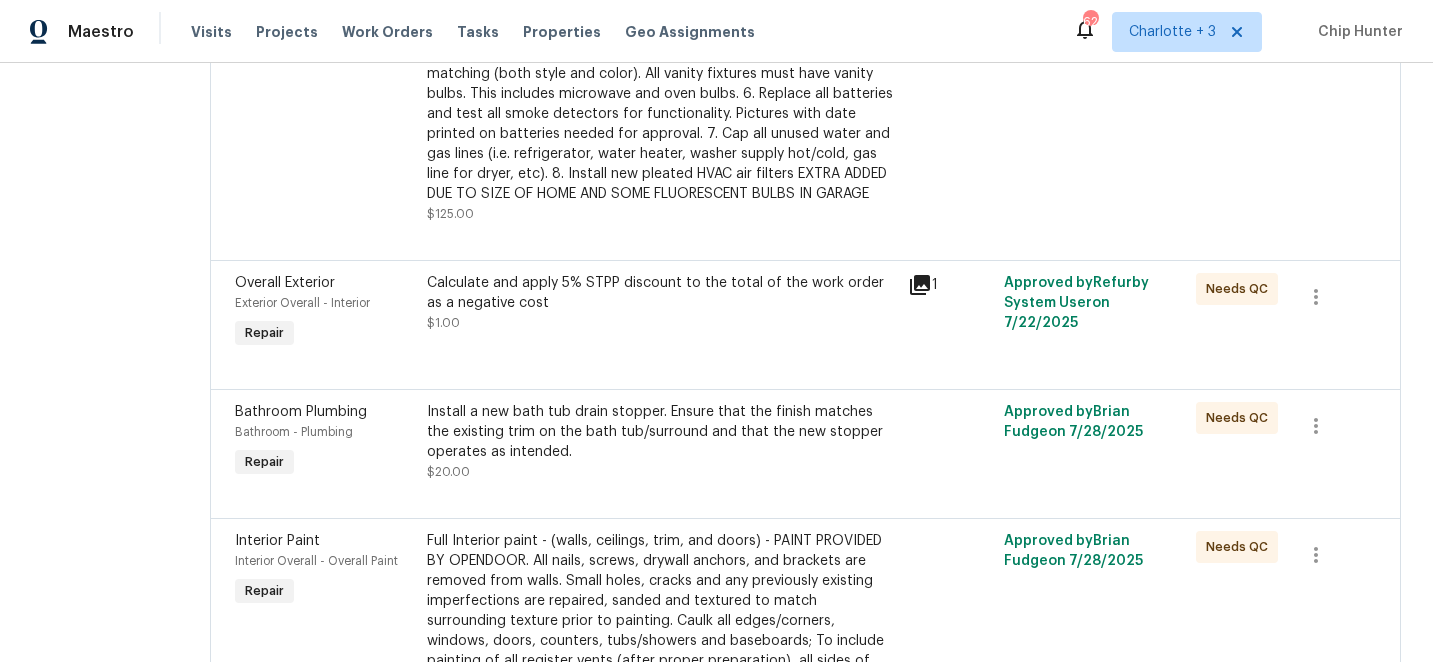 click on "Calculate and apply 5% STPP discount to the total of the work order as a negative cost" at bounding box center [661, 293] 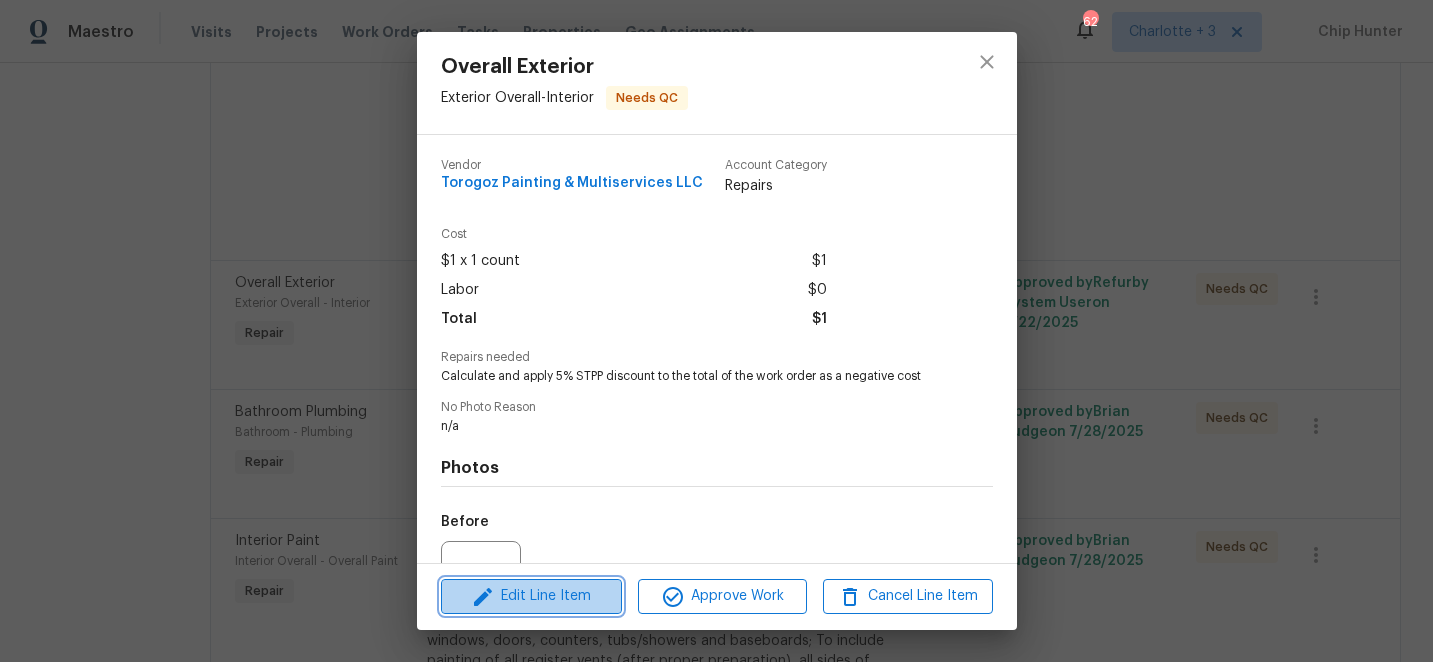 click on "Edit Line Item" at bounding box center [531, 596] 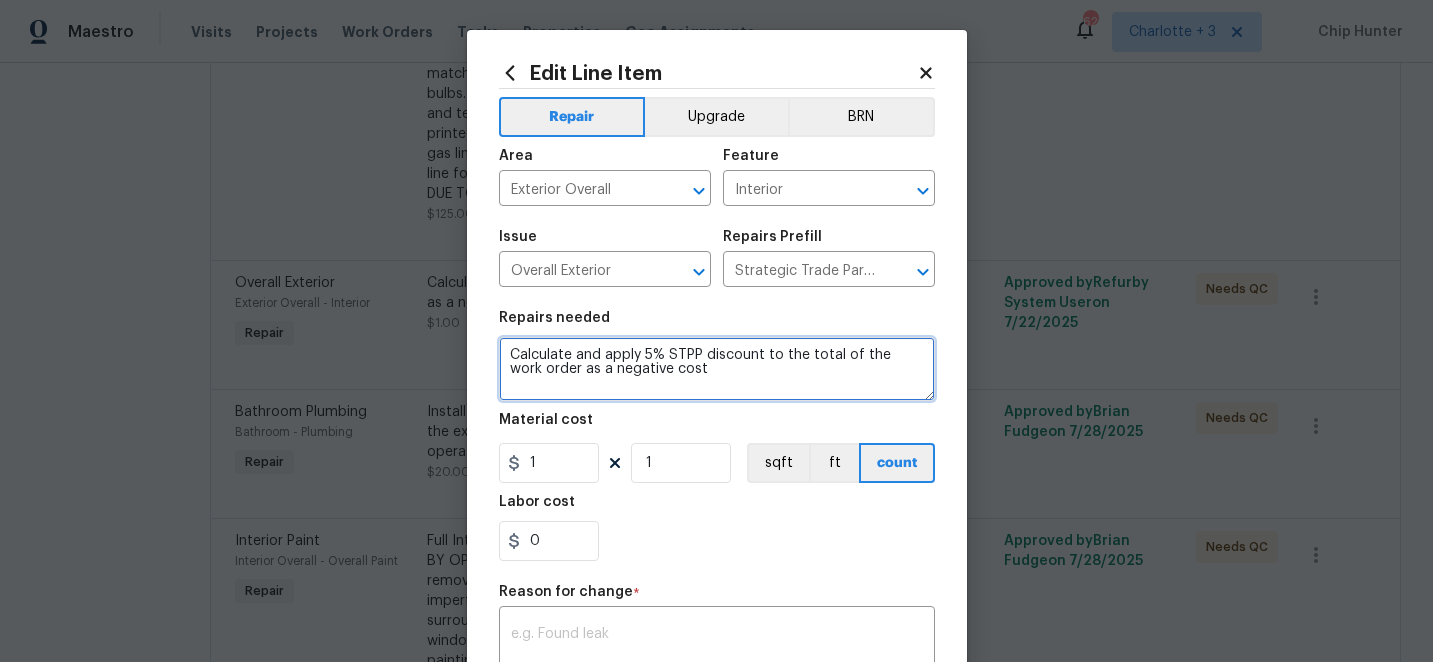 click on "Calculate and apply 5% STPP discount to the total of the work order as a negative cost" at bounding box center [717, 369] 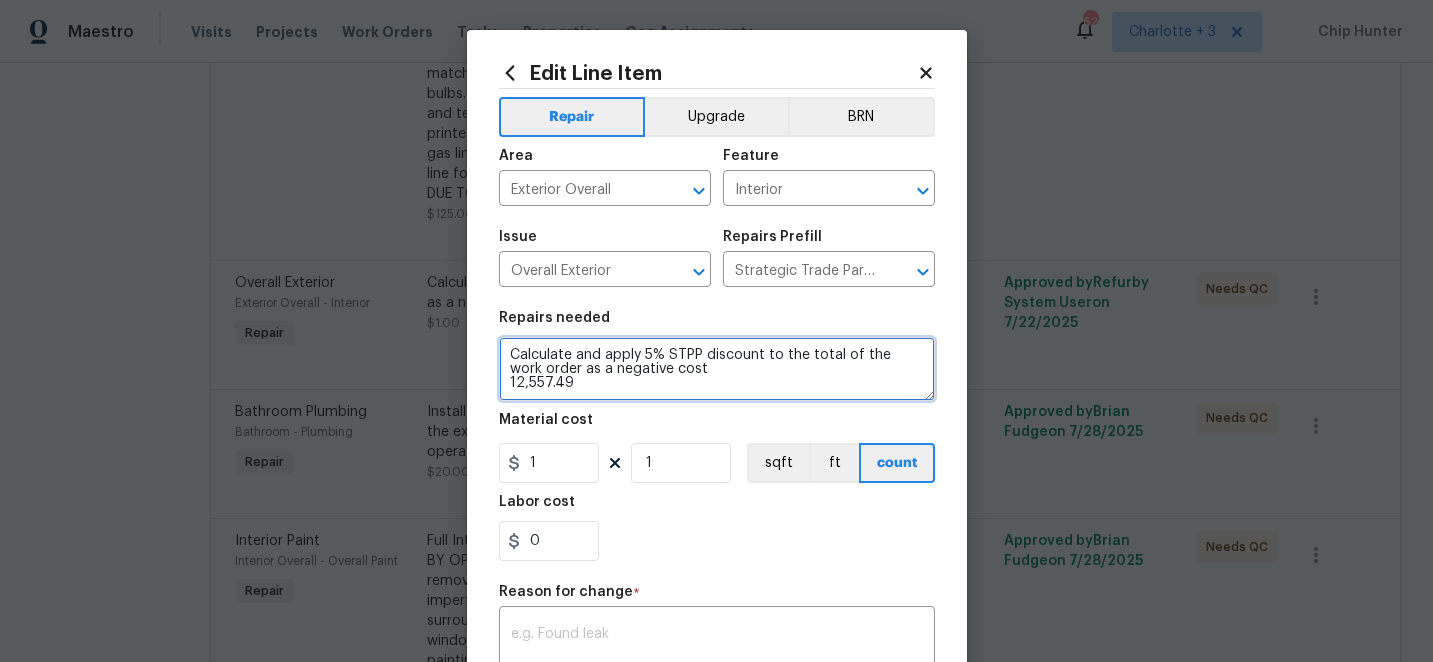 click on "Calculate and apply 5% STPP discount to the total of the work order as a negative cost
12,557.49" at bounding box center (717, 369) 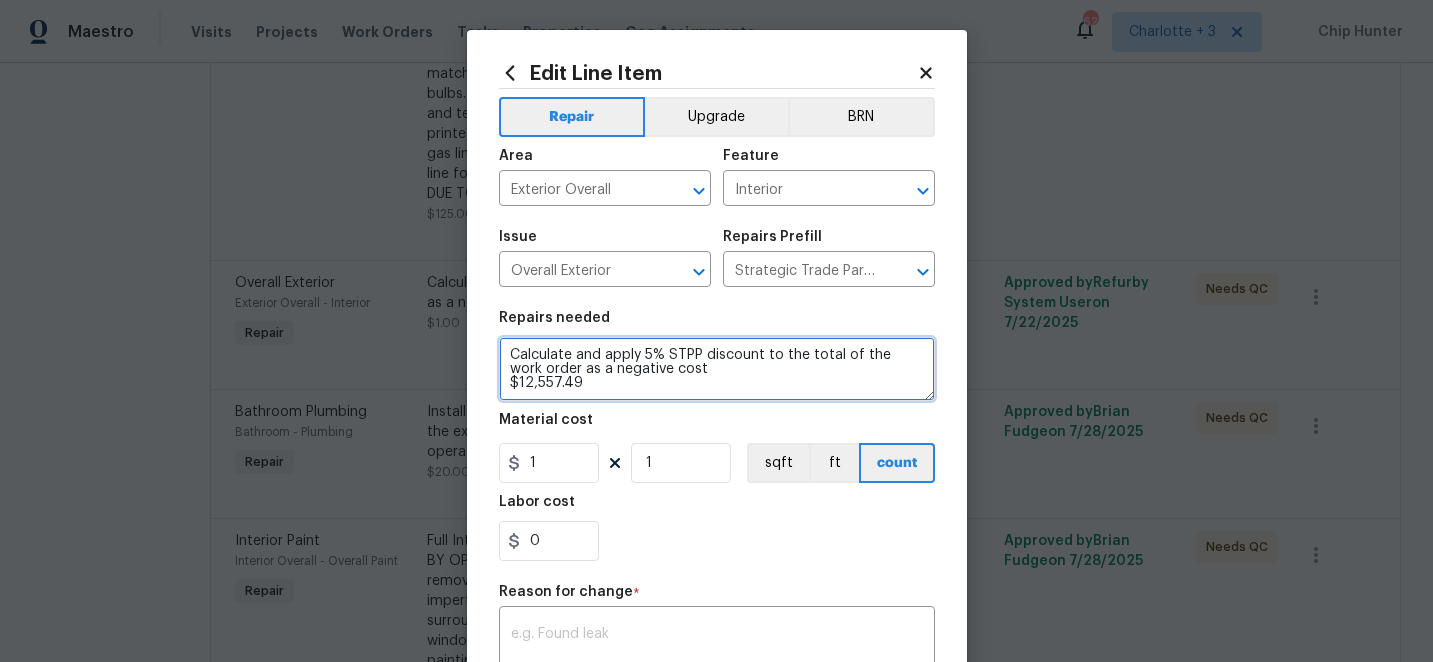 click on "Calculate and apply 5% STPP discount to the total of the work order as a negative cost
$12,557.49" at bounding box center [717, 369] 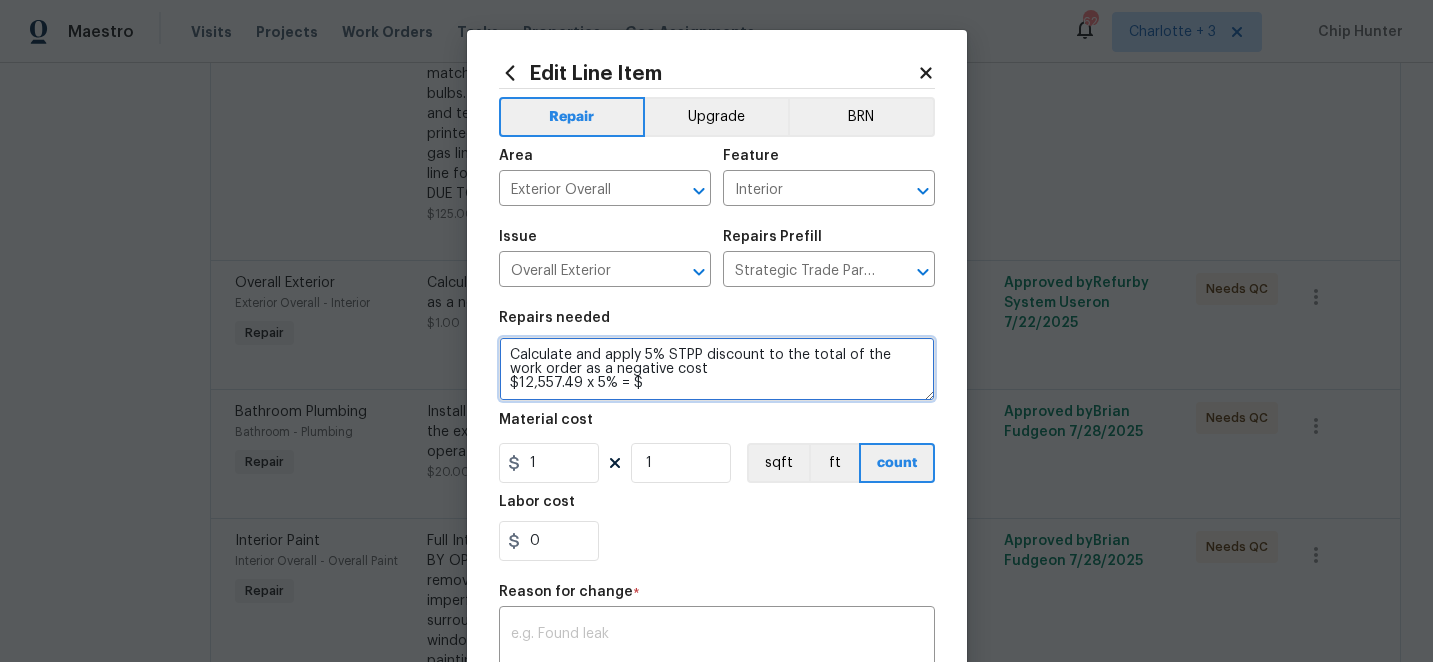 type on "Calculate and apply 5% STPP discount to the total of the work order as a negative cost
$12,557.49 x 5% = $" 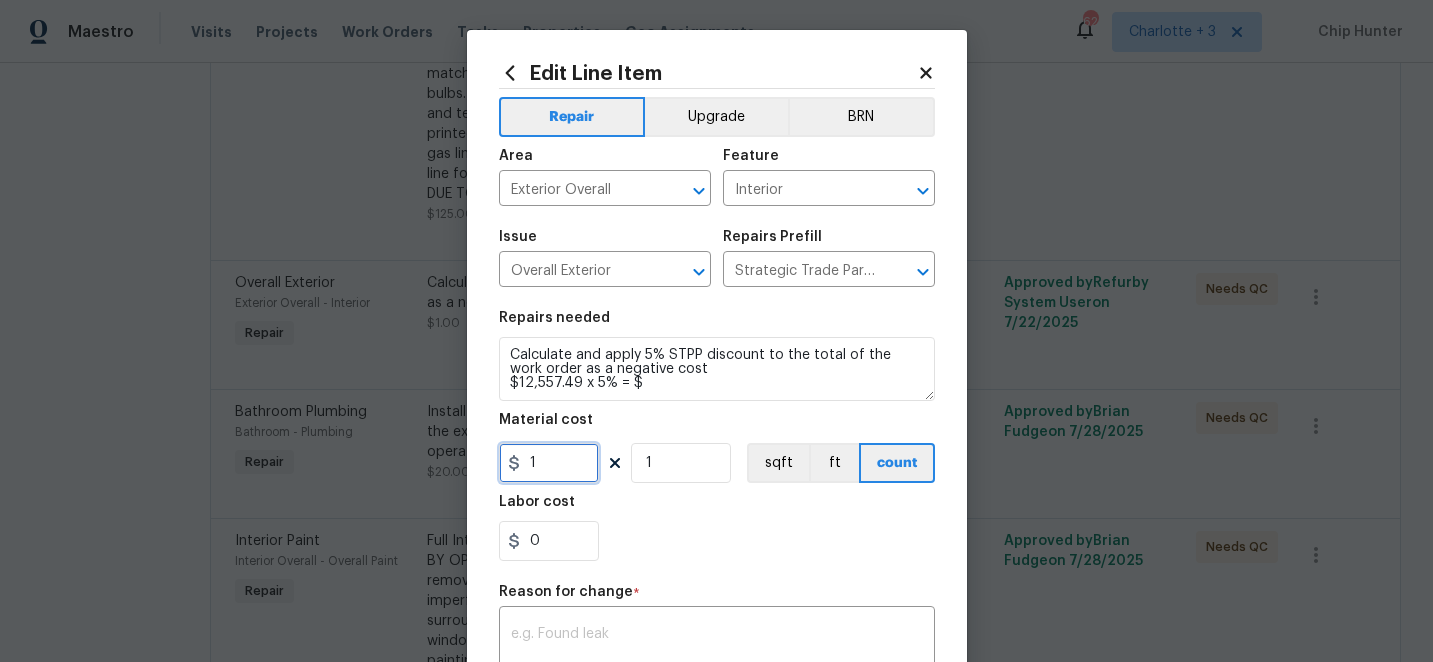 click on "1" at bounding box center [549, 463] 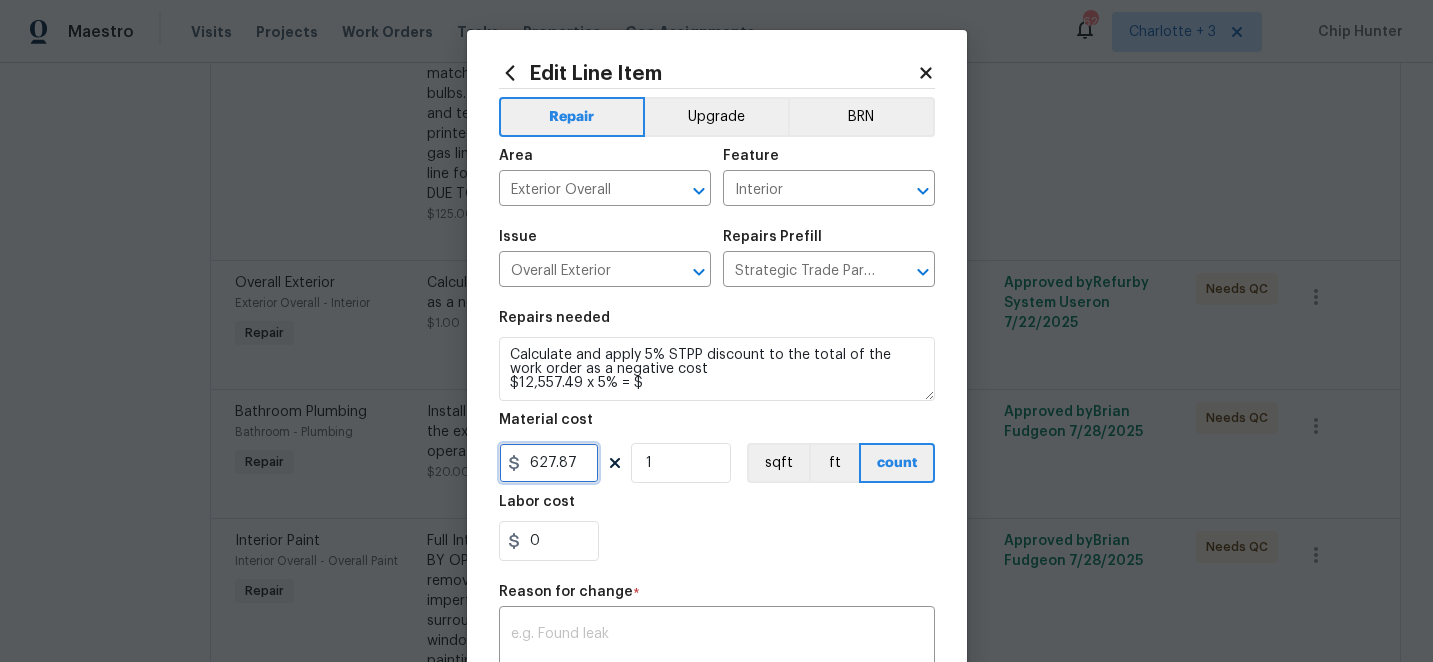 click on "627.87" at bounding box center (549, 463) 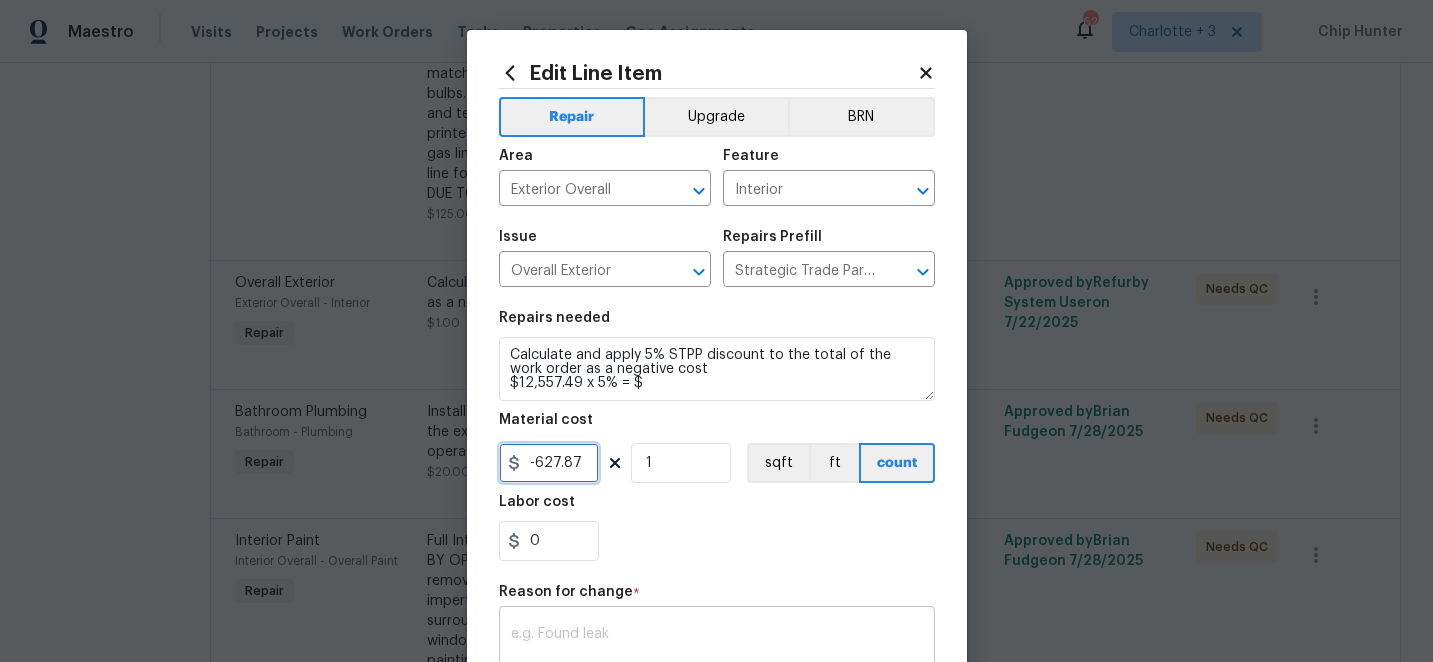 type on "-627.87" 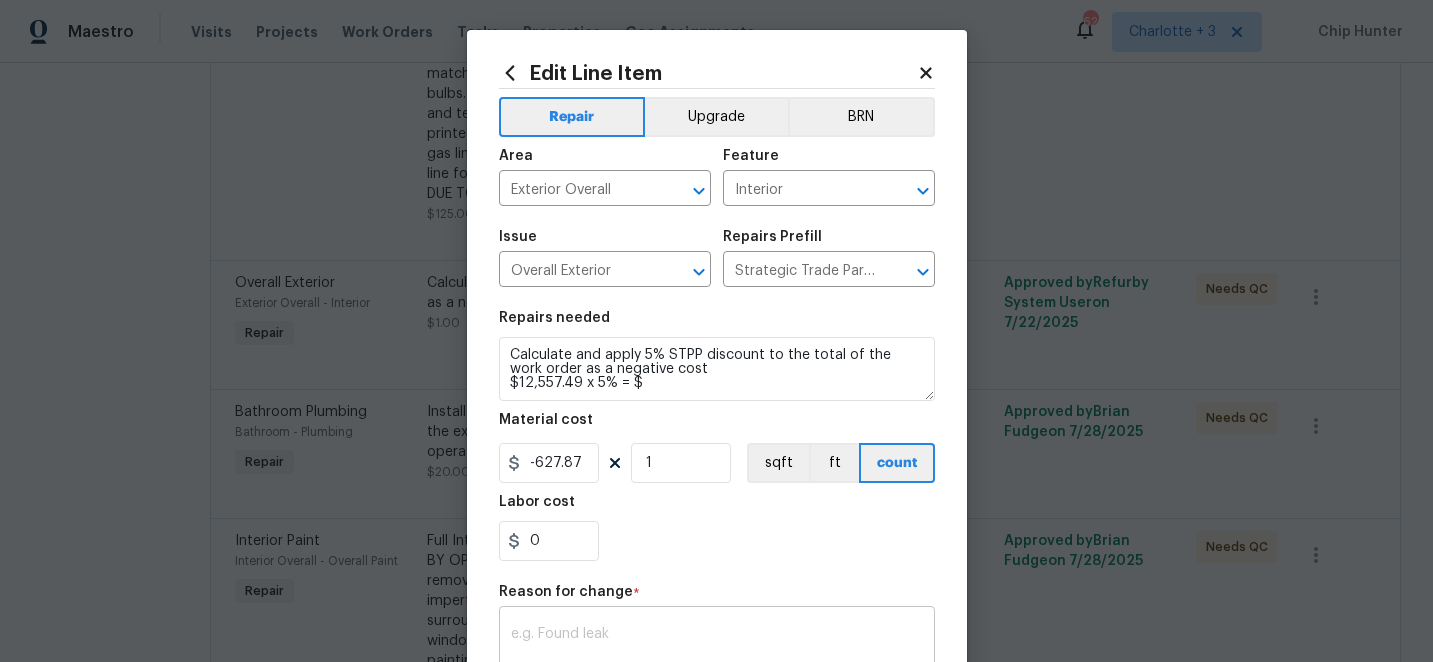 click on "x ​" at bounding box center [717, 648] 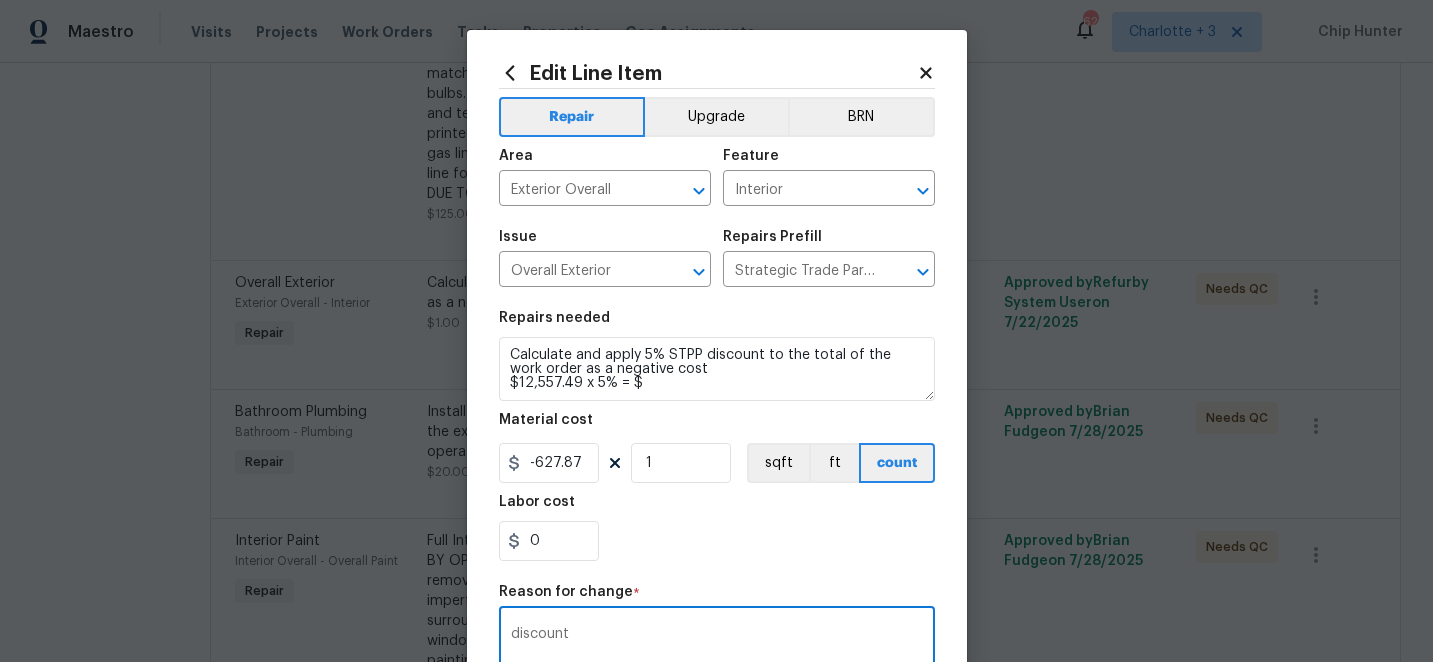 scroll, scrollTop: 324, scrollLeft: 0, axis: vertical 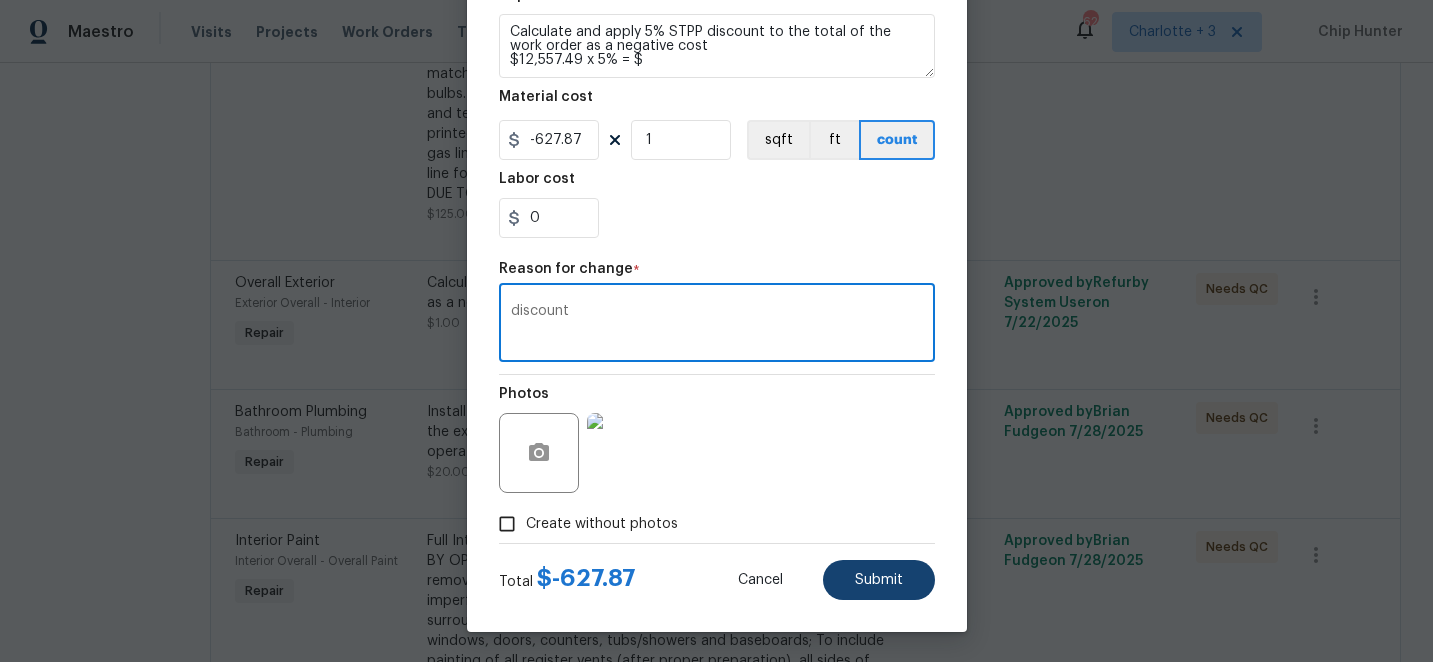 type on "discount" 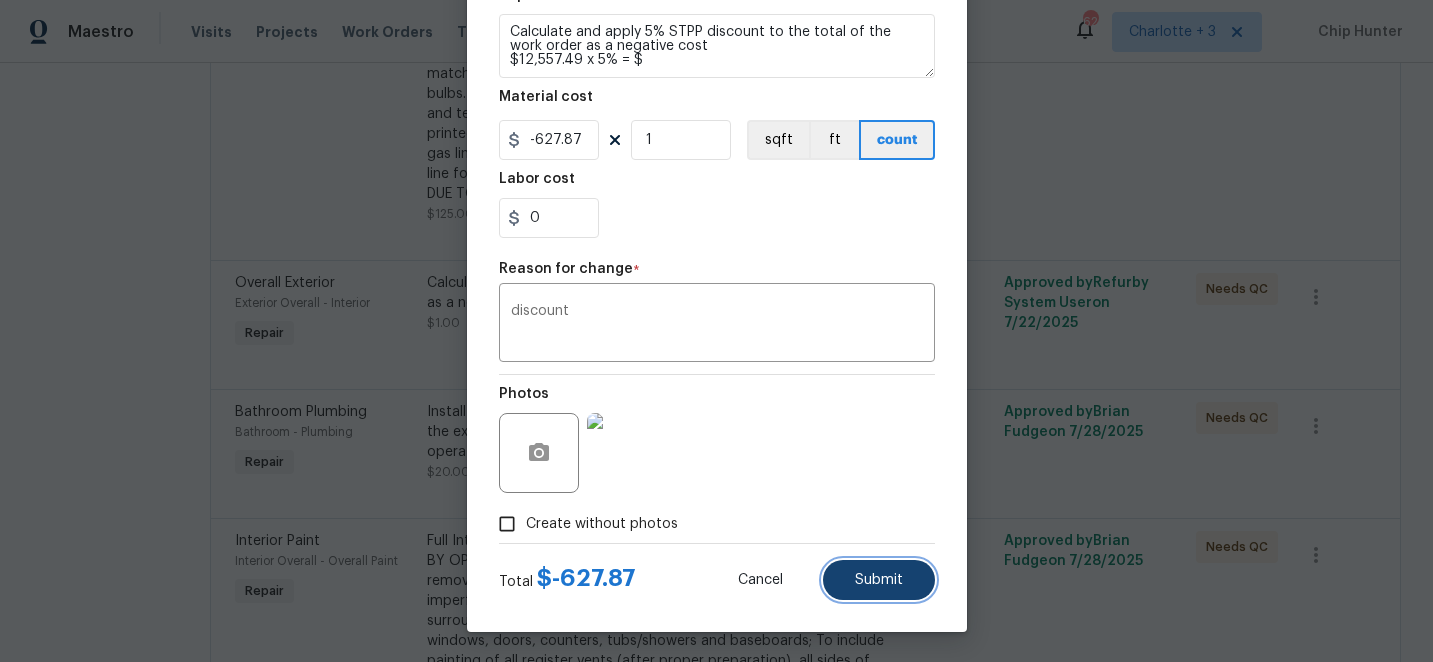 click on "Submit" at bounding box center (879, 580) 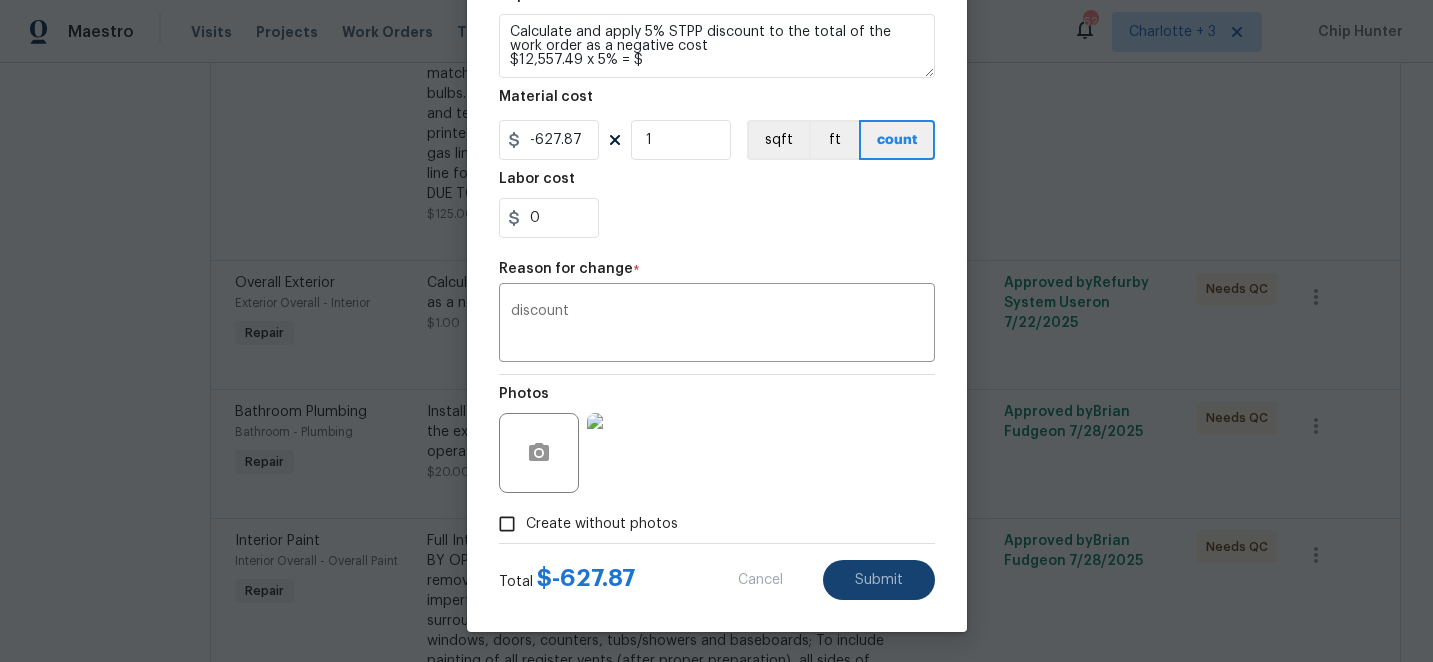 type on "Calculate and apply 5% STPP discount to the total of the work order as a negative cost" 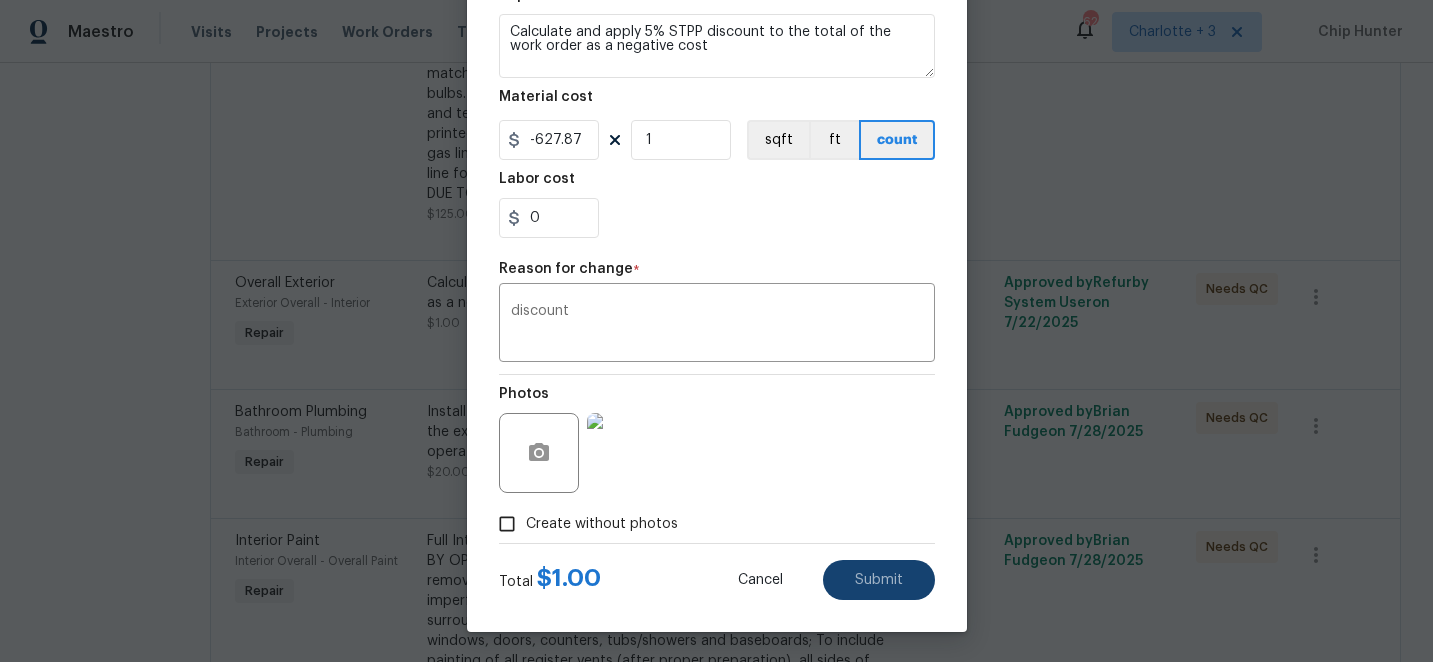 type on "1" 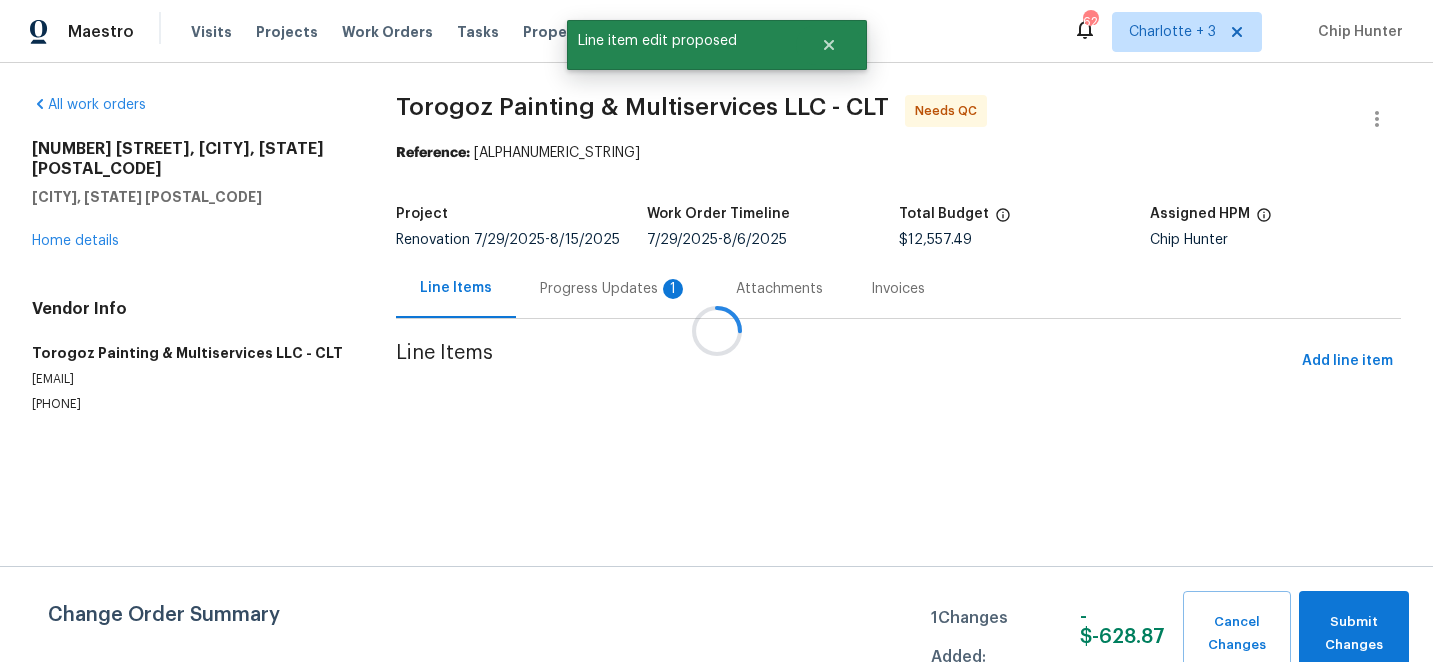 scroll, scrollTop: 0, scrollLeft: 0, axis: both 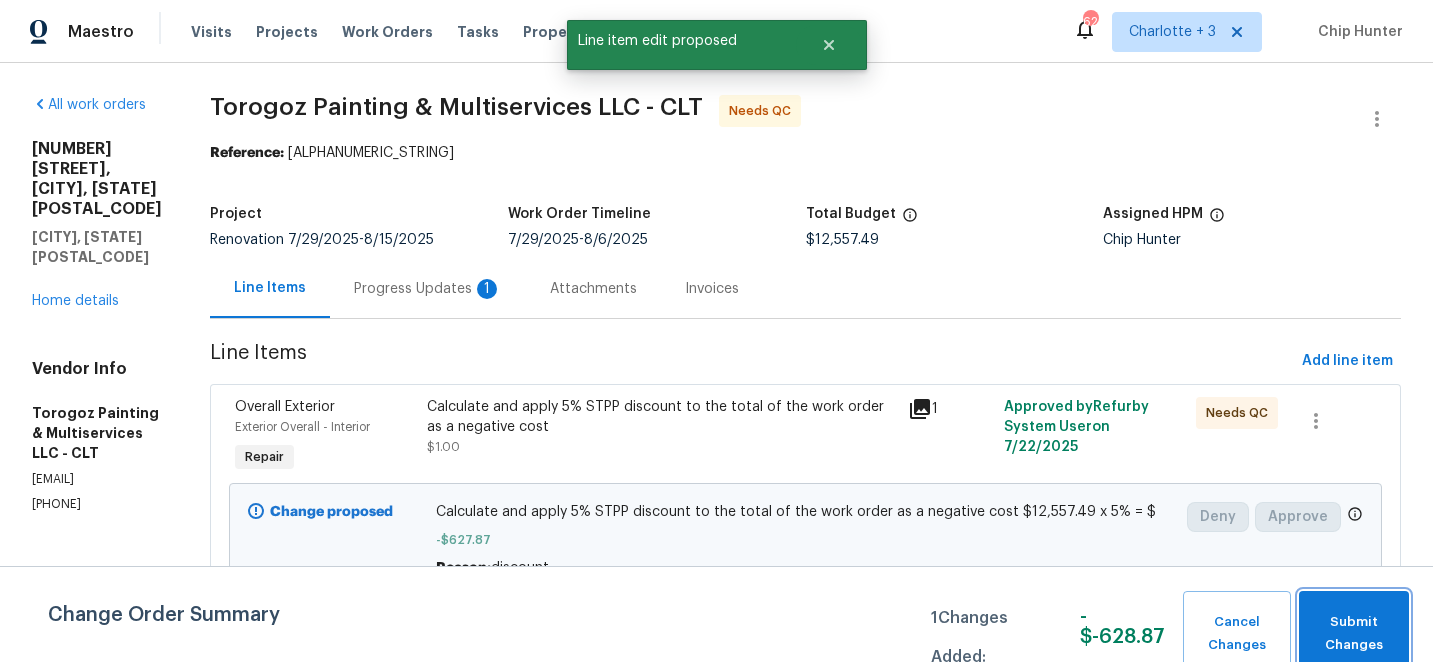 click on "Submit Changes" at bounding box center [1354, 634] 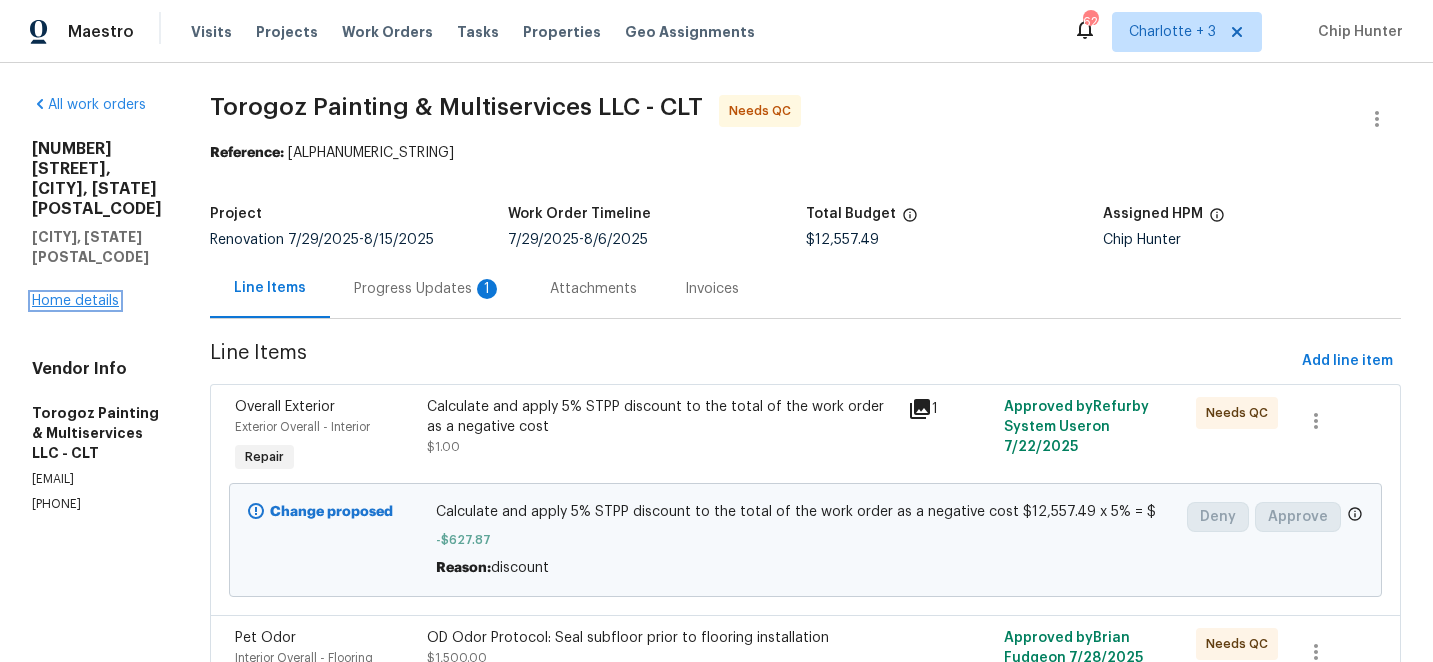 click on "Home details" at bounding box center (75, 301) 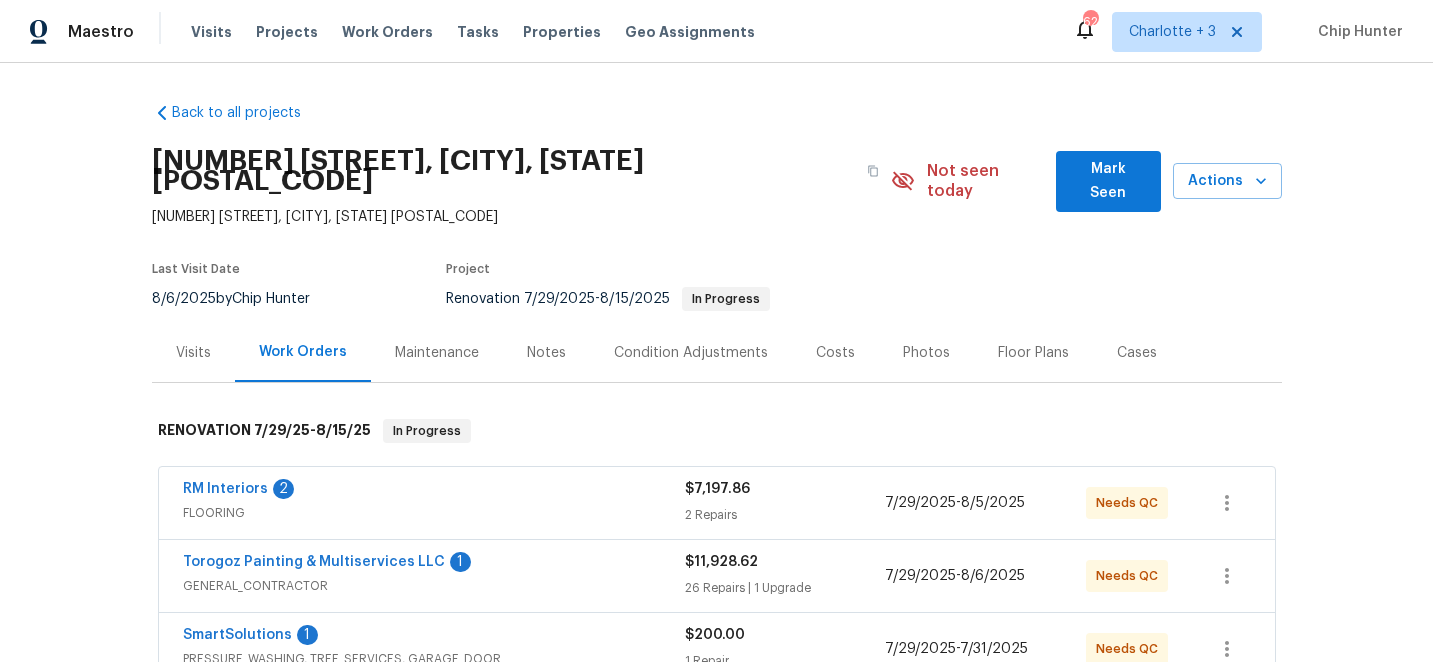 click on "Costs" at bounding box center (835, 353) 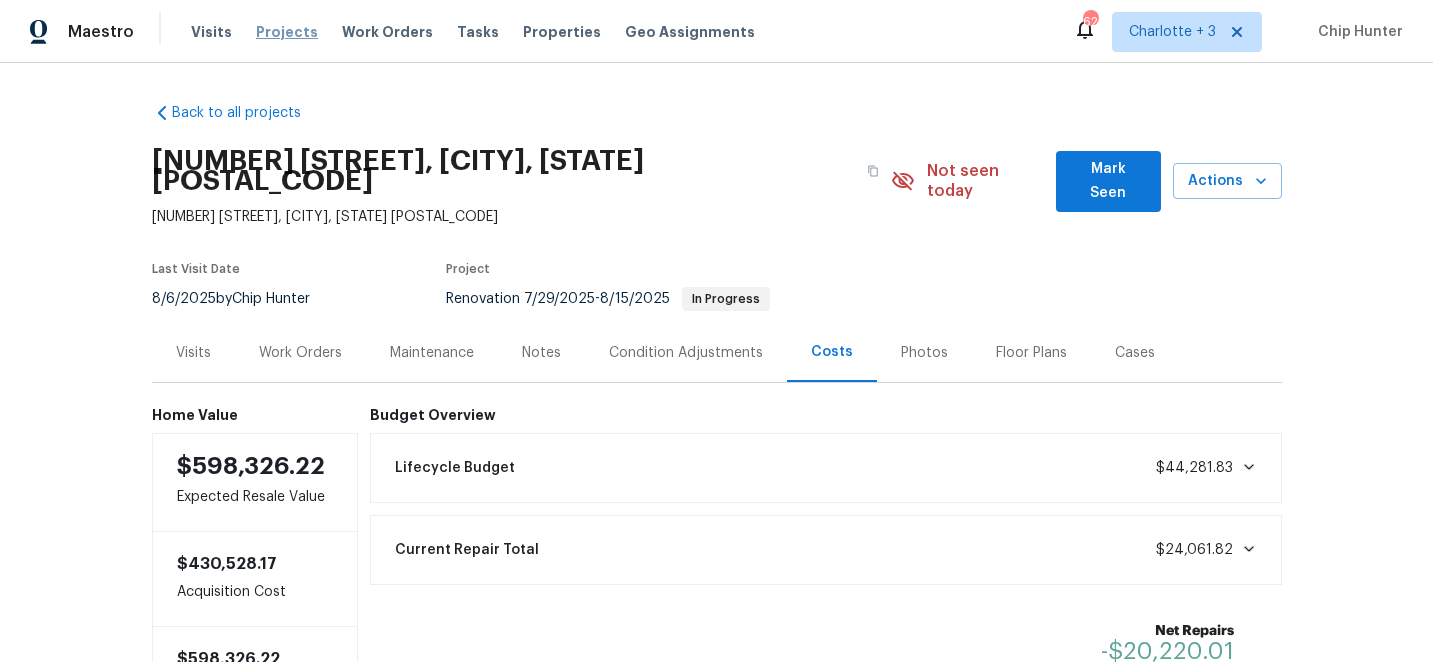 click on "Projects" at bounding box center [287, 32] 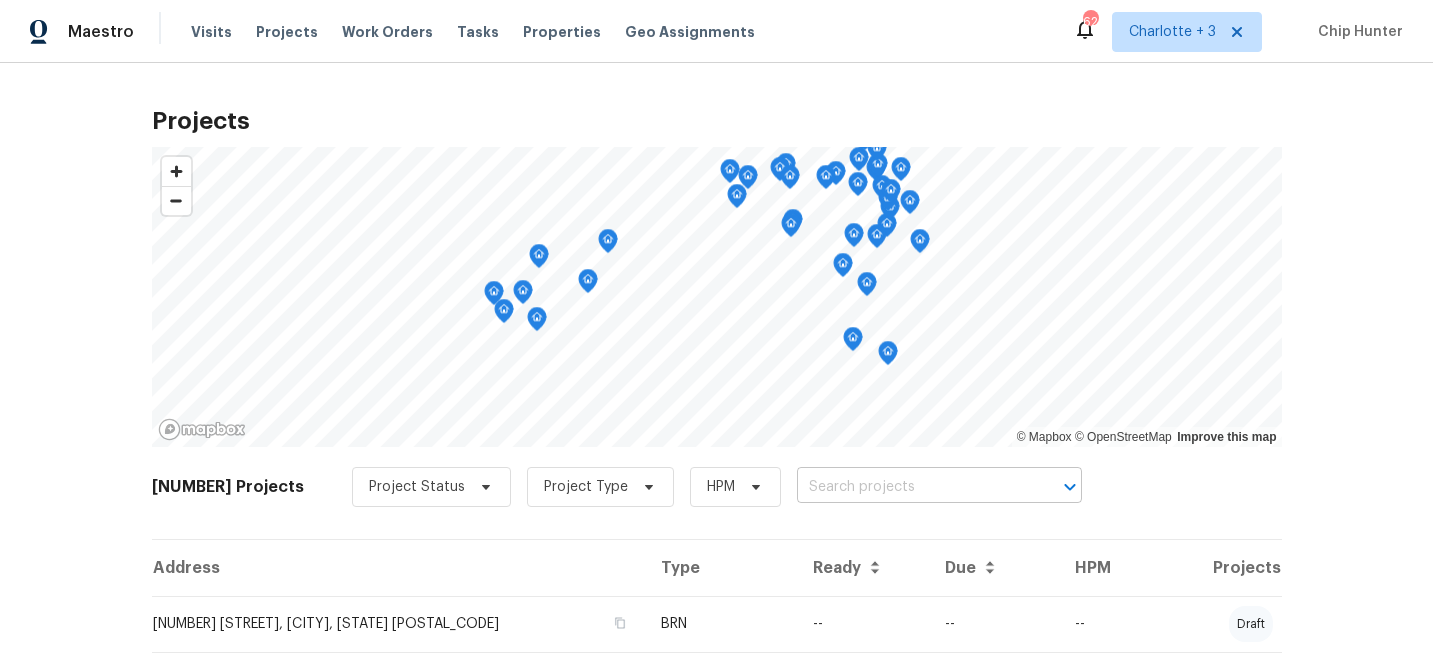 click at bounding box center (911, 487) 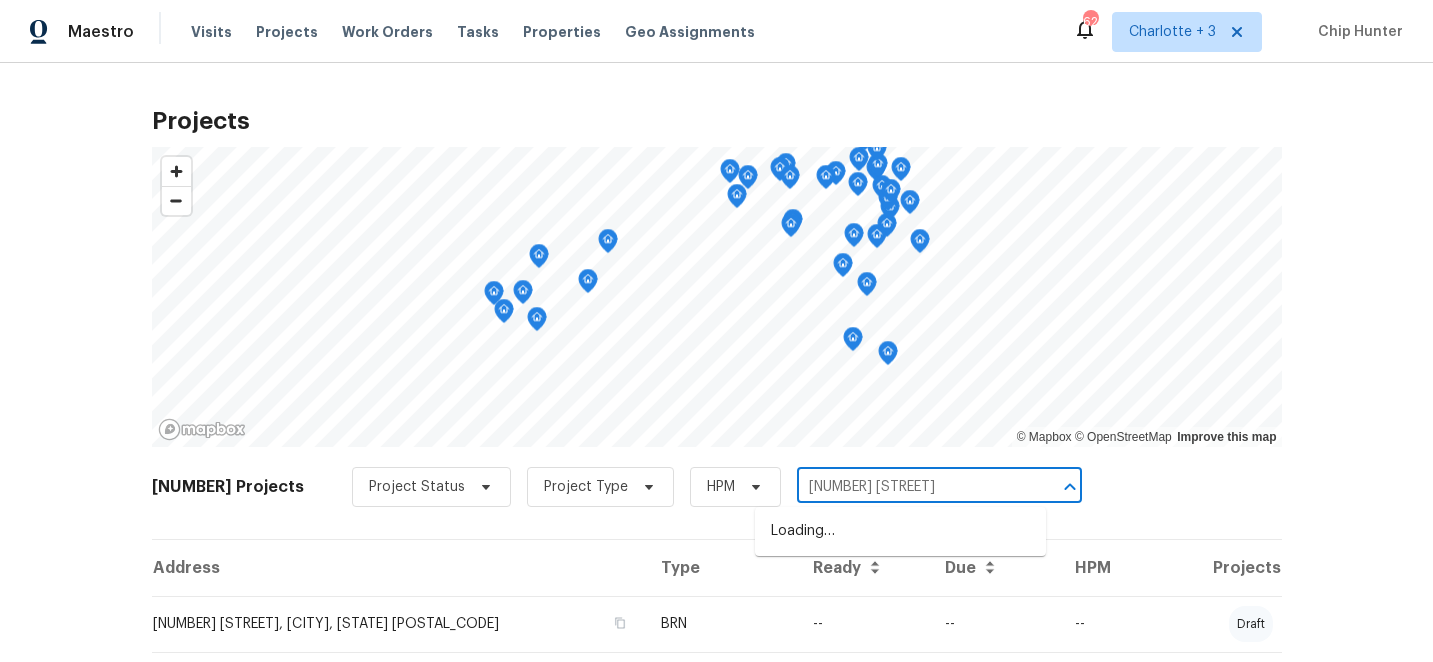 type on "[NUMBER] [STREET], [CITY], [STATE]" 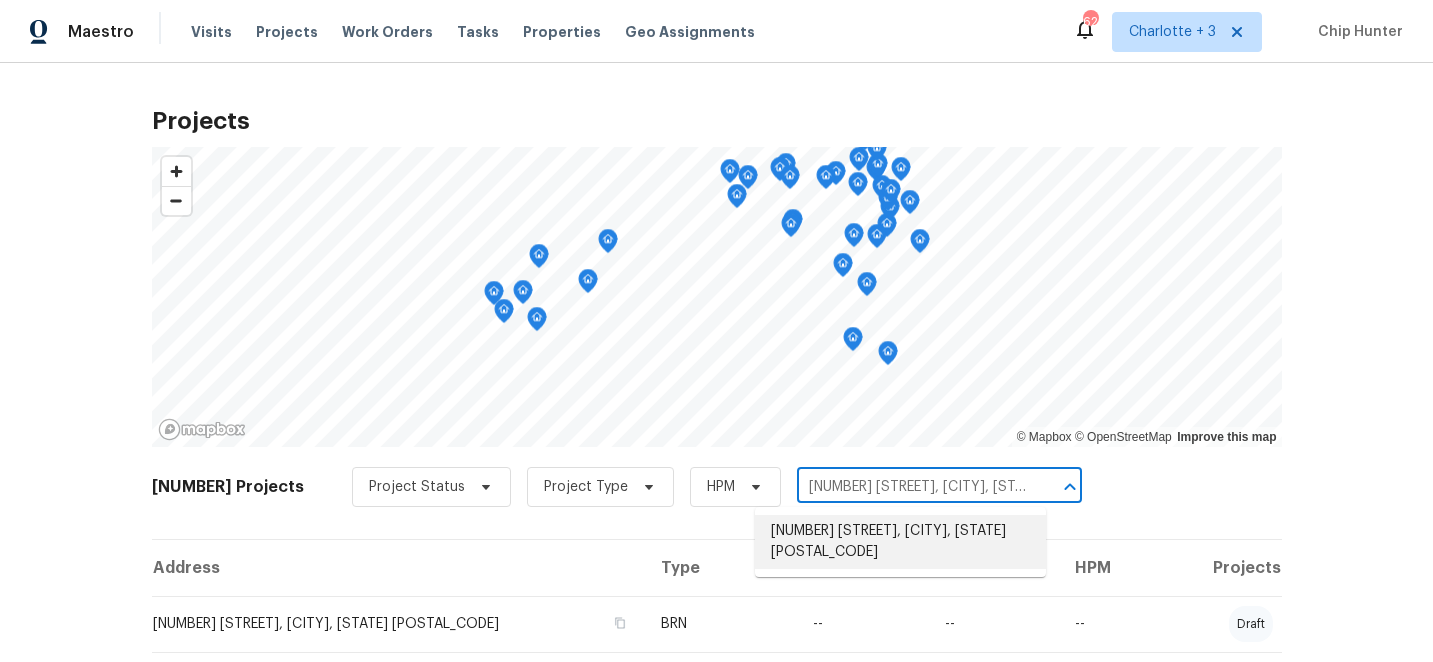 click on "[NUMBER] [STREET], [CITY], [STATE] [POSTAL_CODE]" at bounding box center [900, 542] 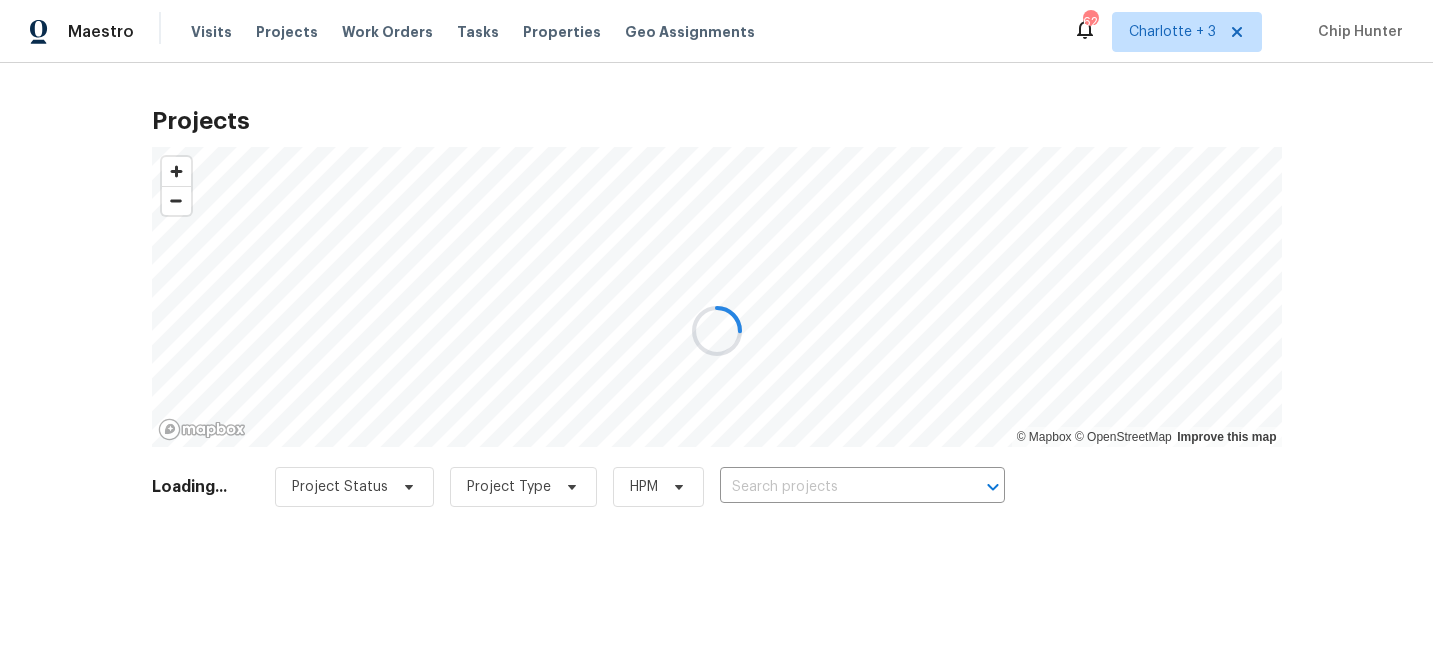 type on "[NUMBER] [STREET], [CITY], [STATE] [POSTAL_CODE]" 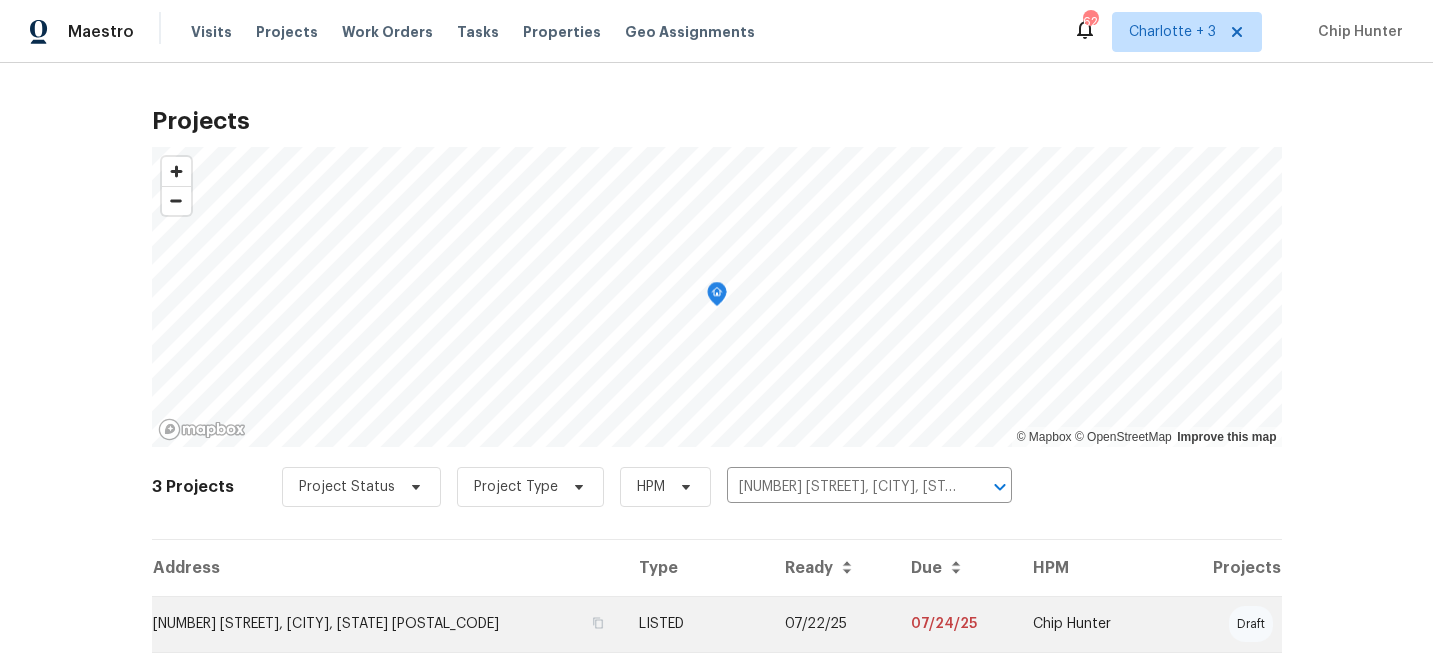 click on "07/22/25" at bounding box center [832, 624] 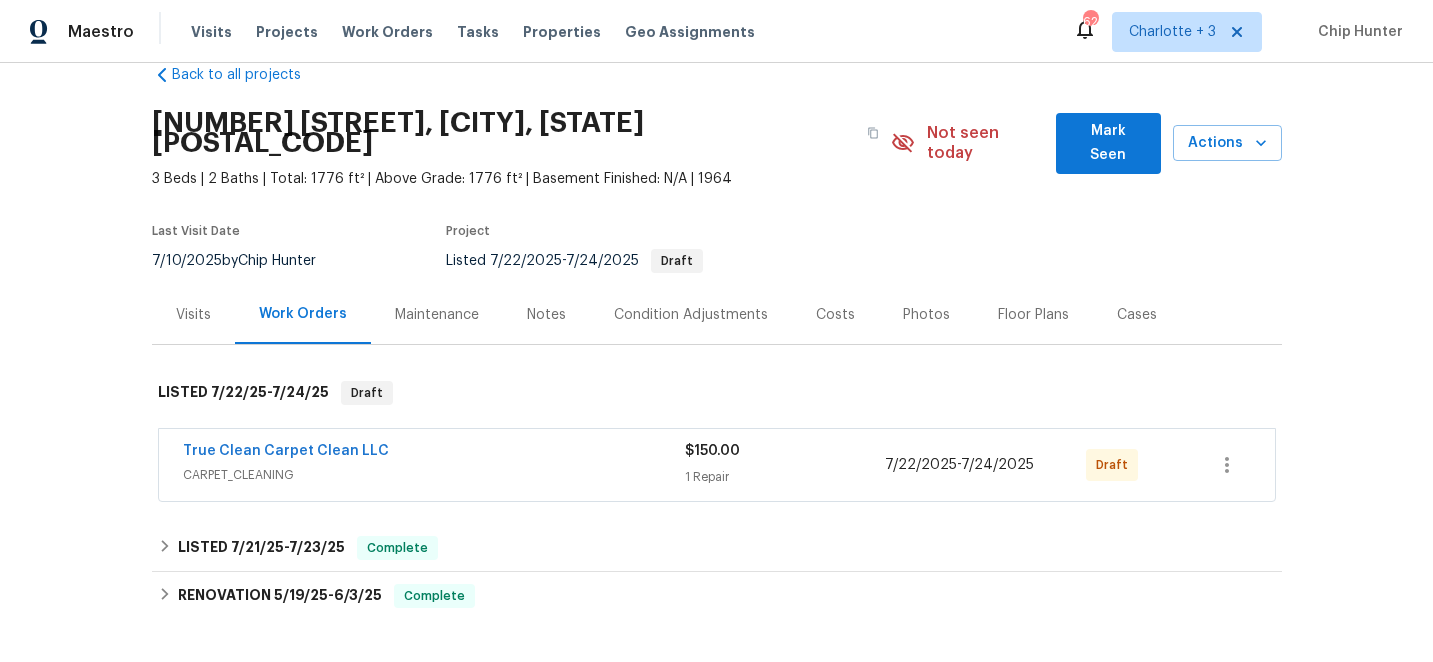 scroll, scrollTop: 39, scrollLeft: 0, axis: vertical 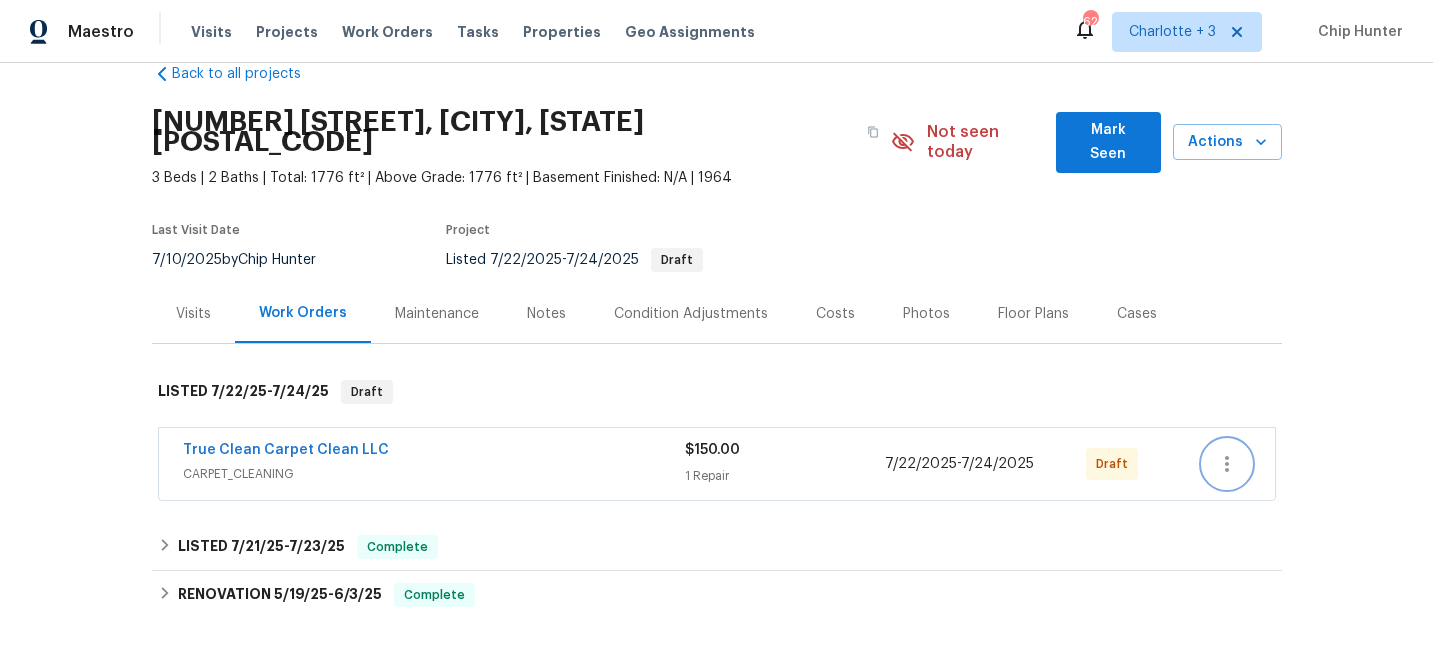 click 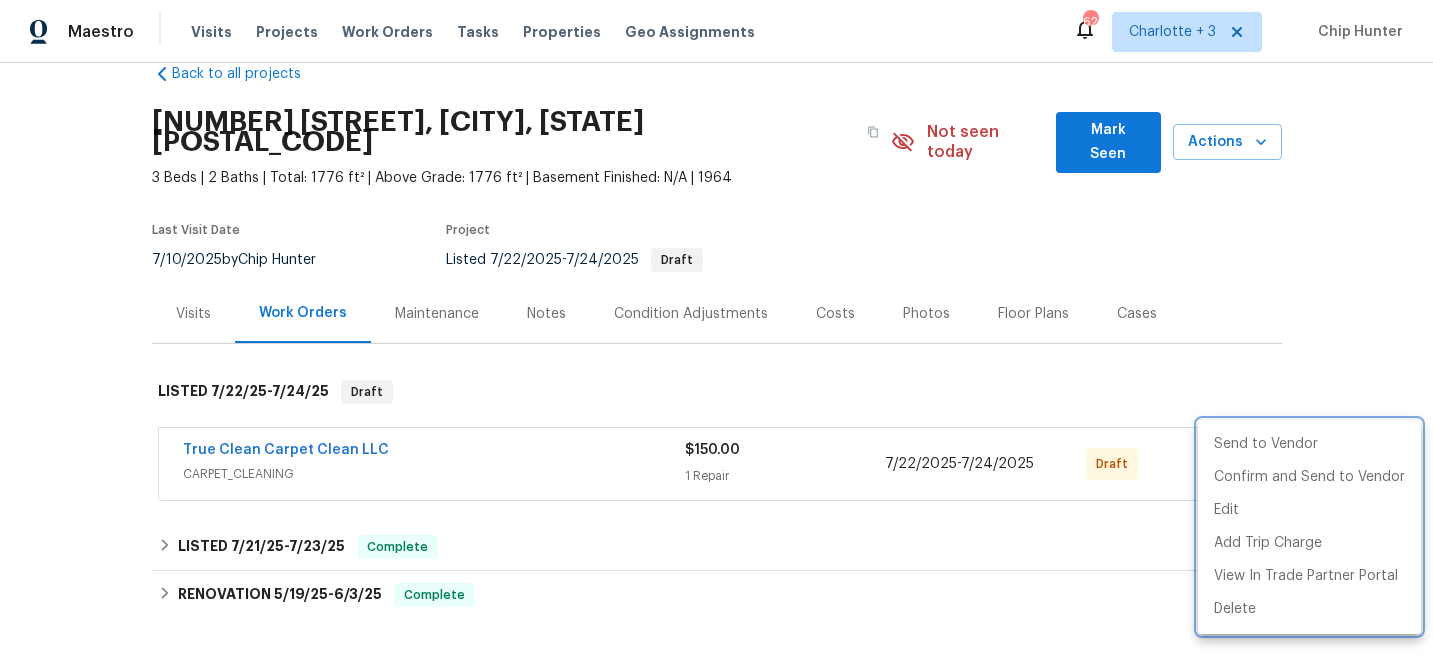 click at bounding box center (716, 331) 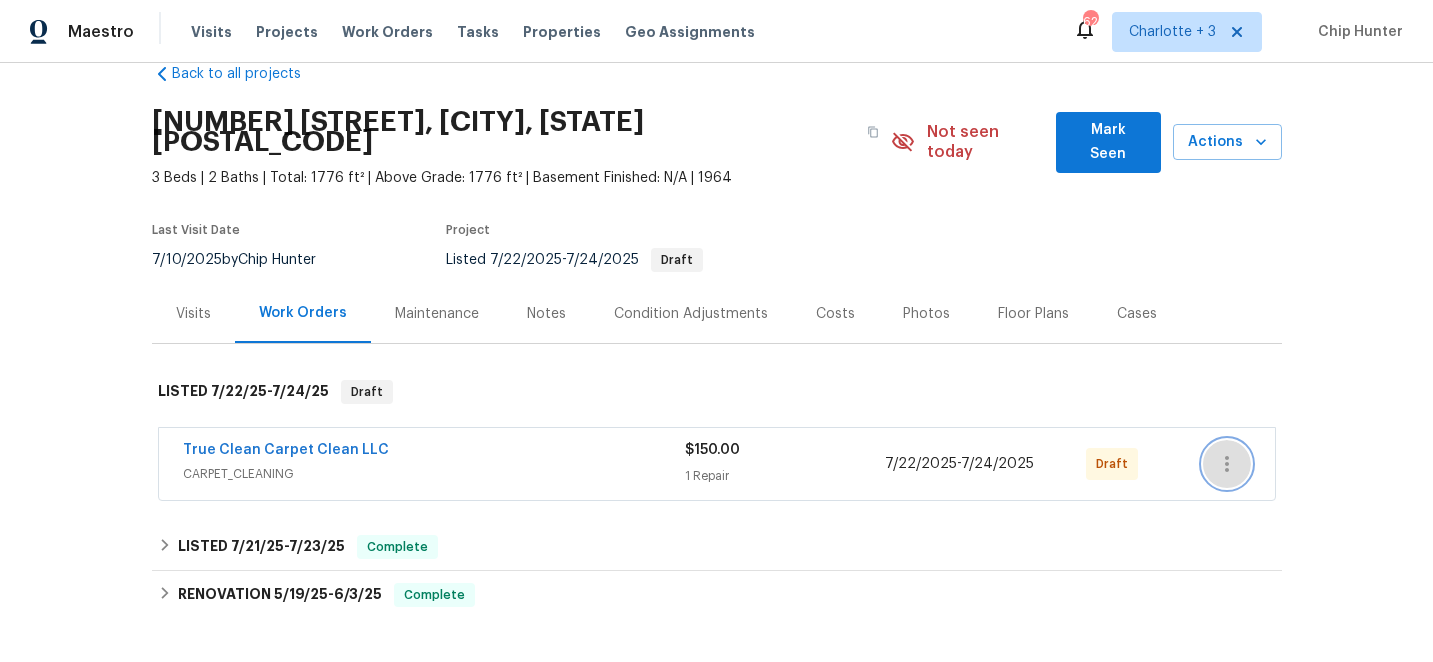 click at bounding box center (1227, 464) 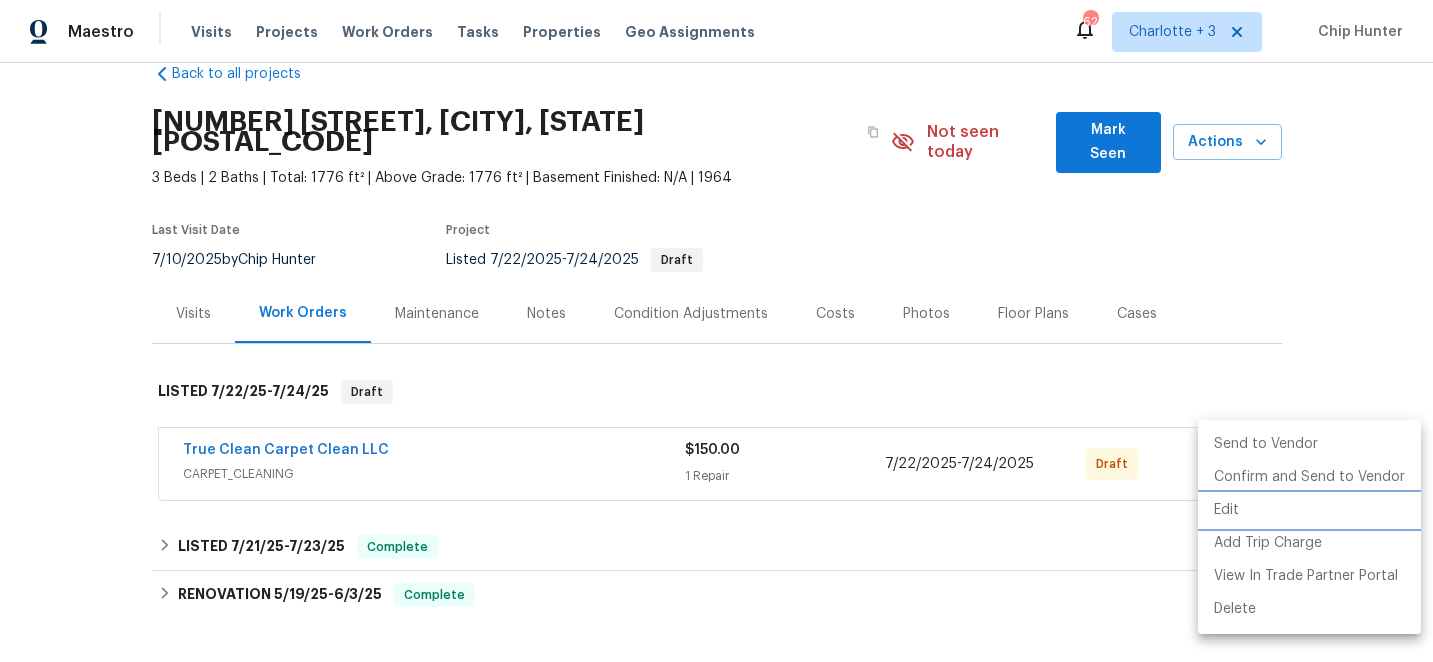 click on "Edit" at bounding box center (1309, 510) 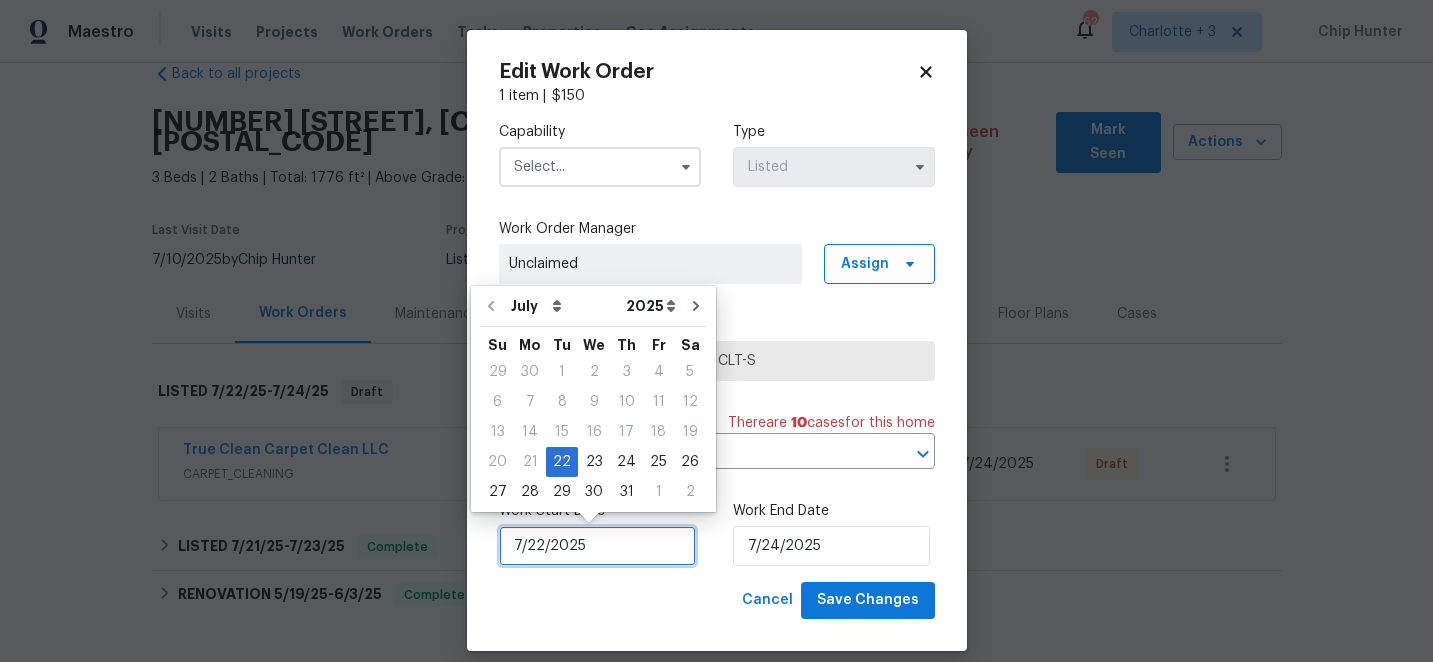 click on "7/22/2025" at bounding box center [597, 546] 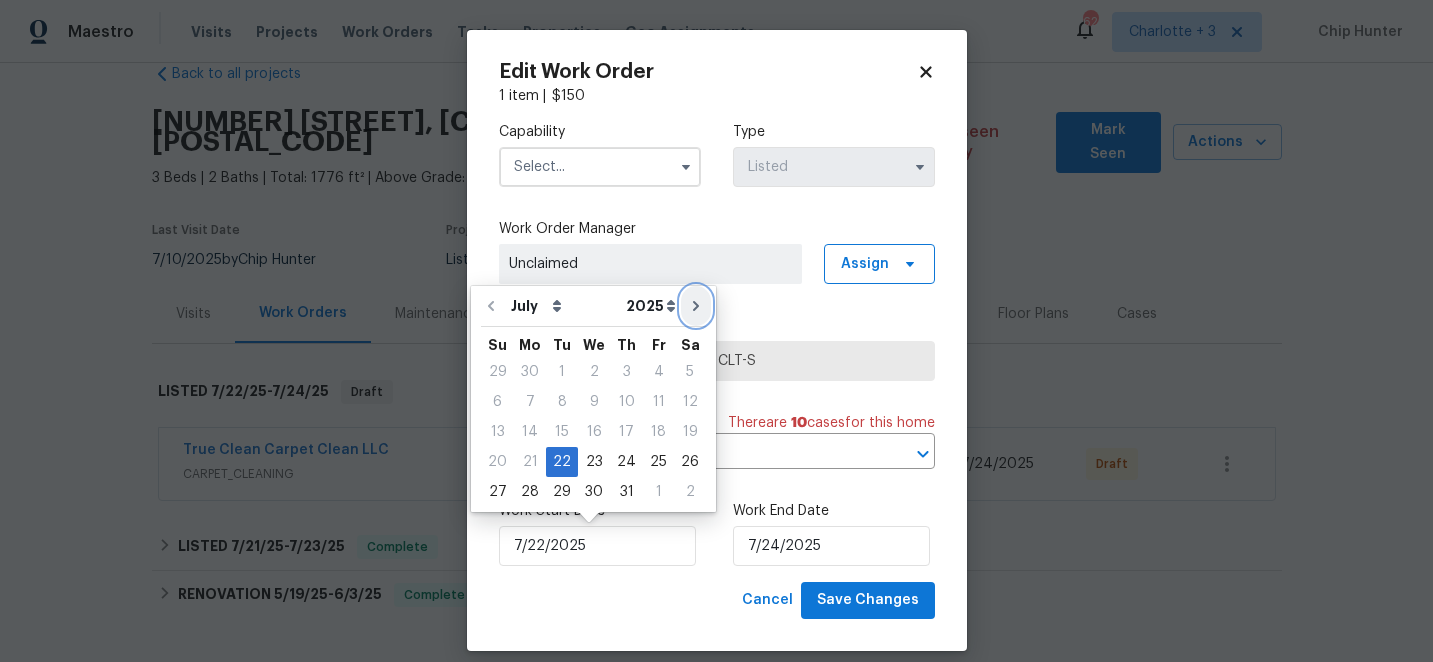 click 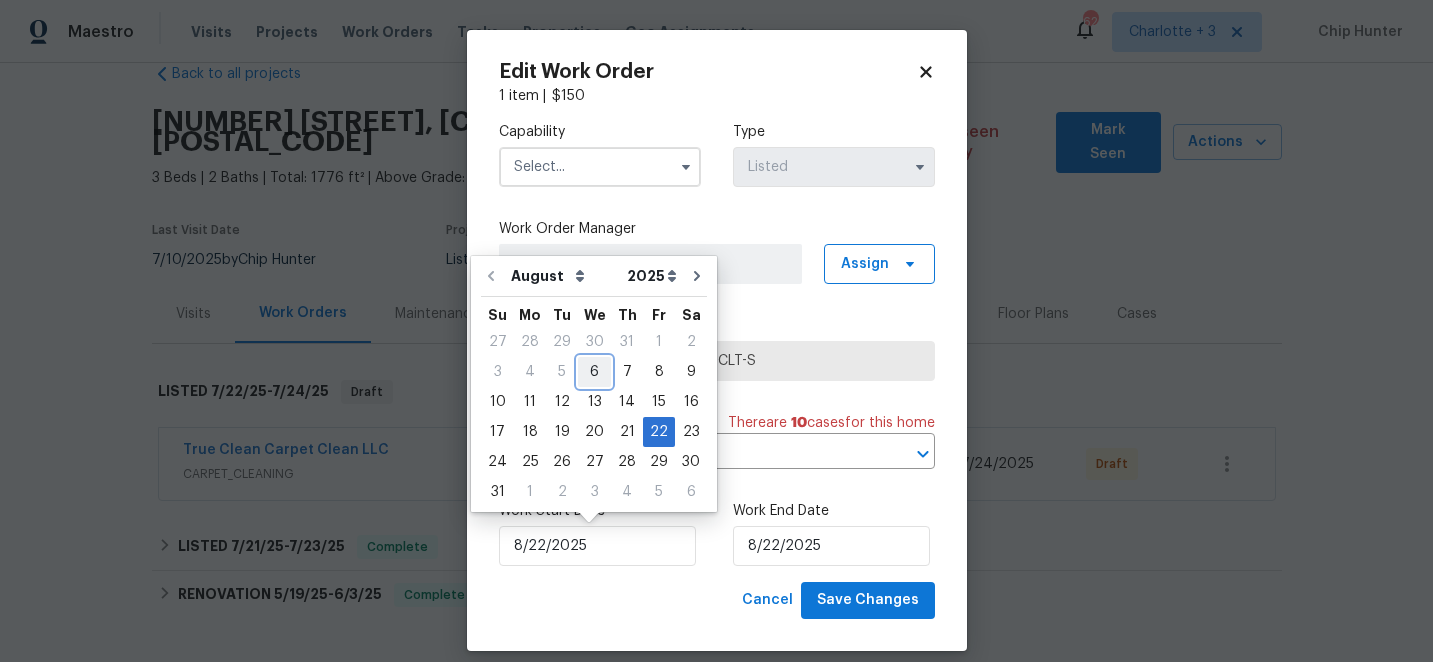 click on "6" at bounding box center [594, 372] 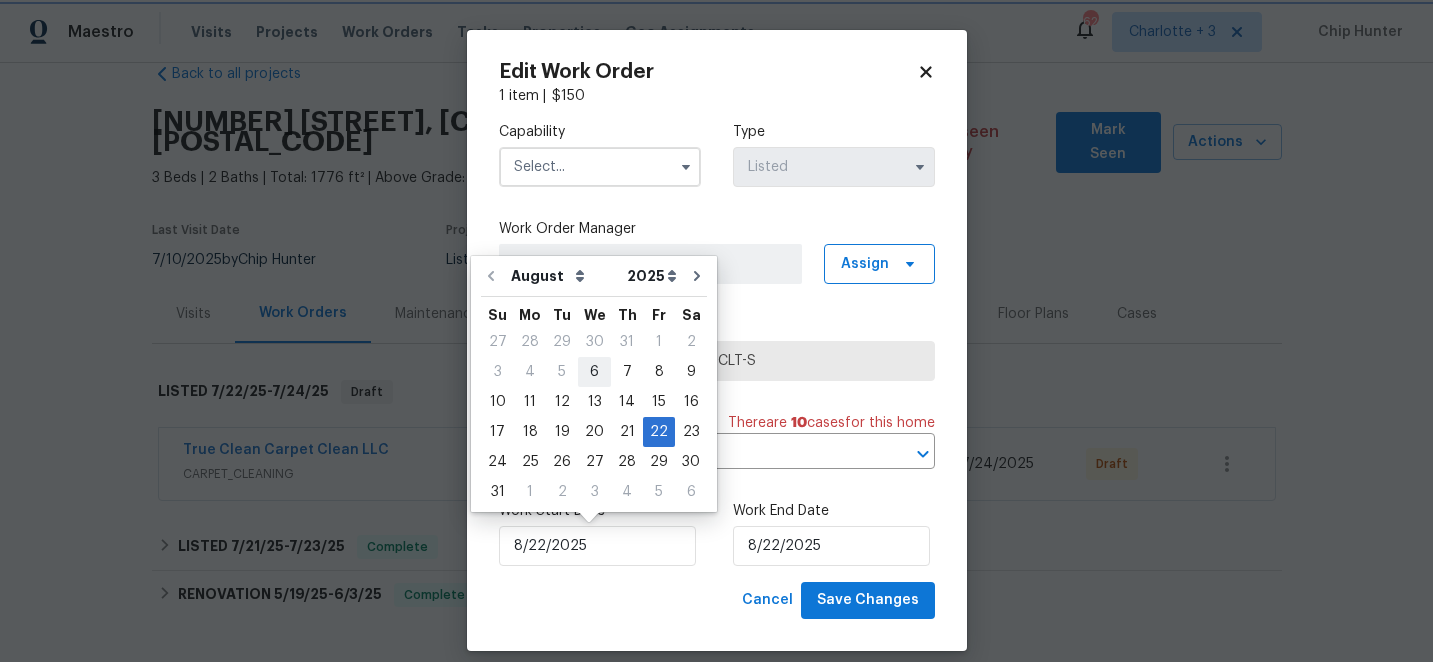 type on "8/6/2025" 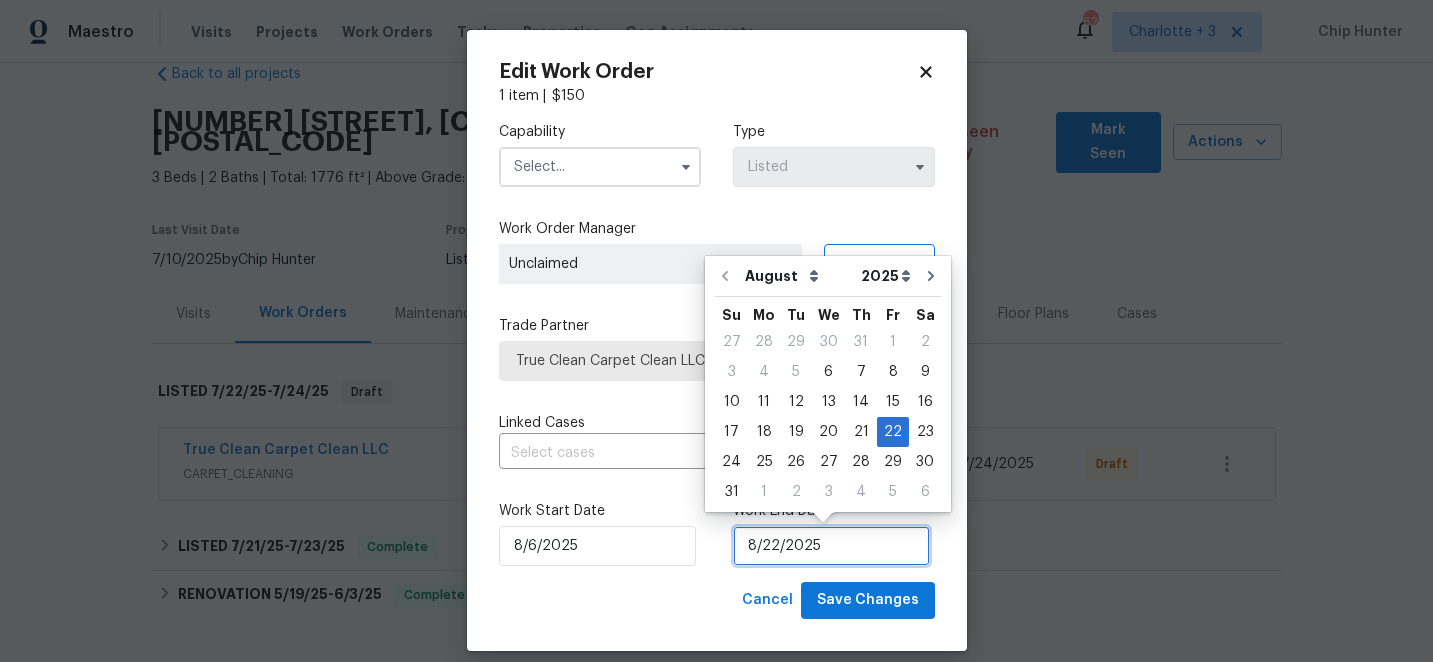 click on "8/22/2025" at bounding box center [831, 546] 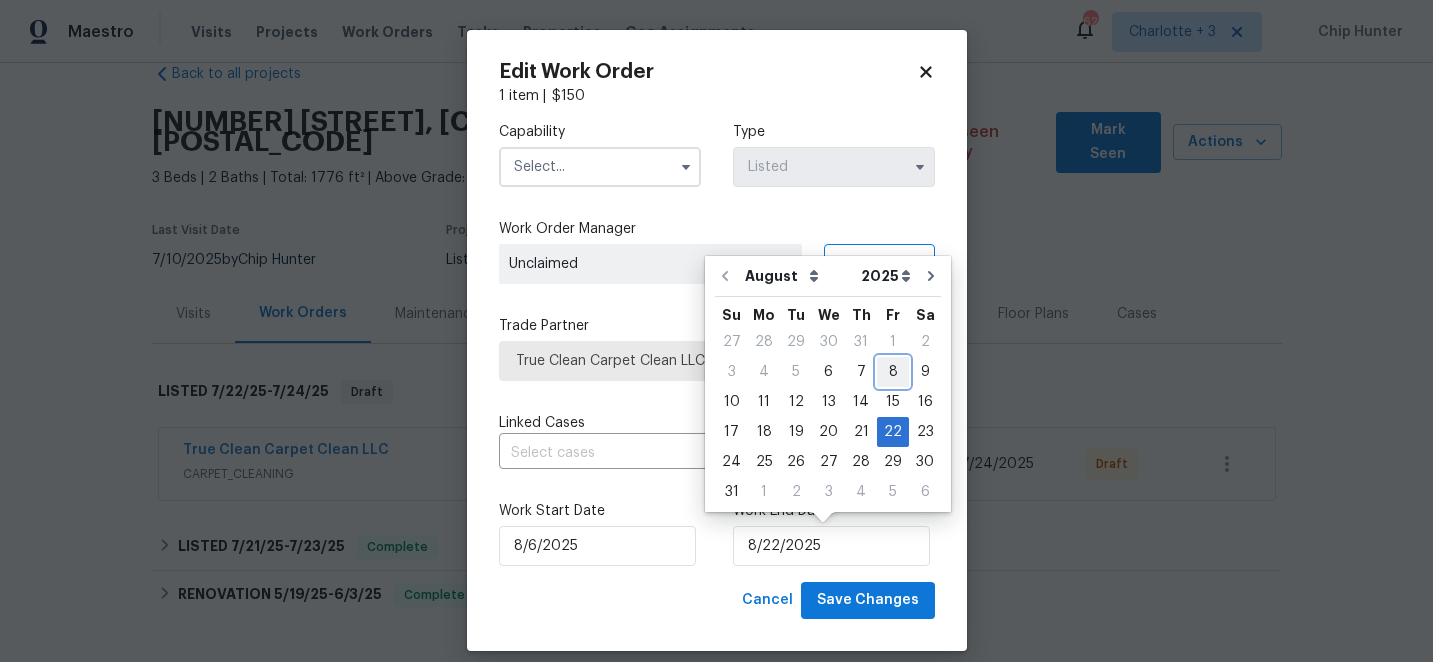 click on "8" at bounding box center [893, 372] 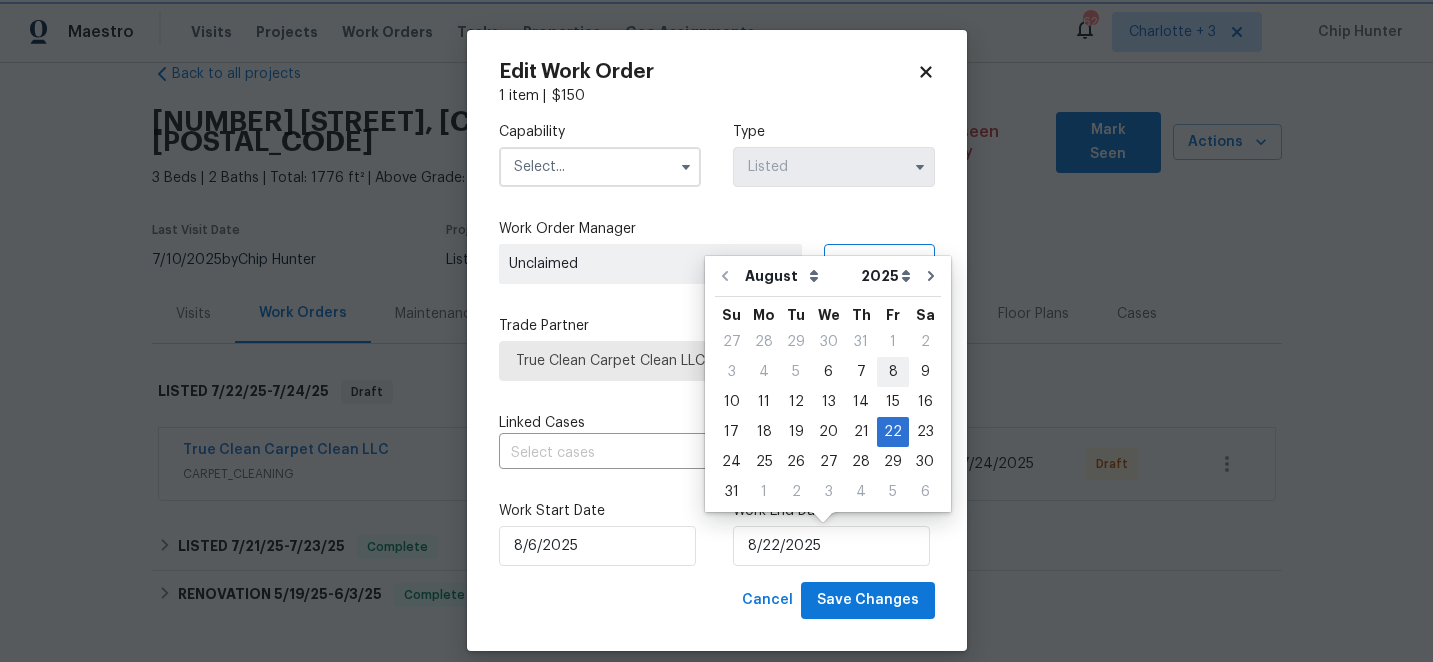 type on "8/8/2025" 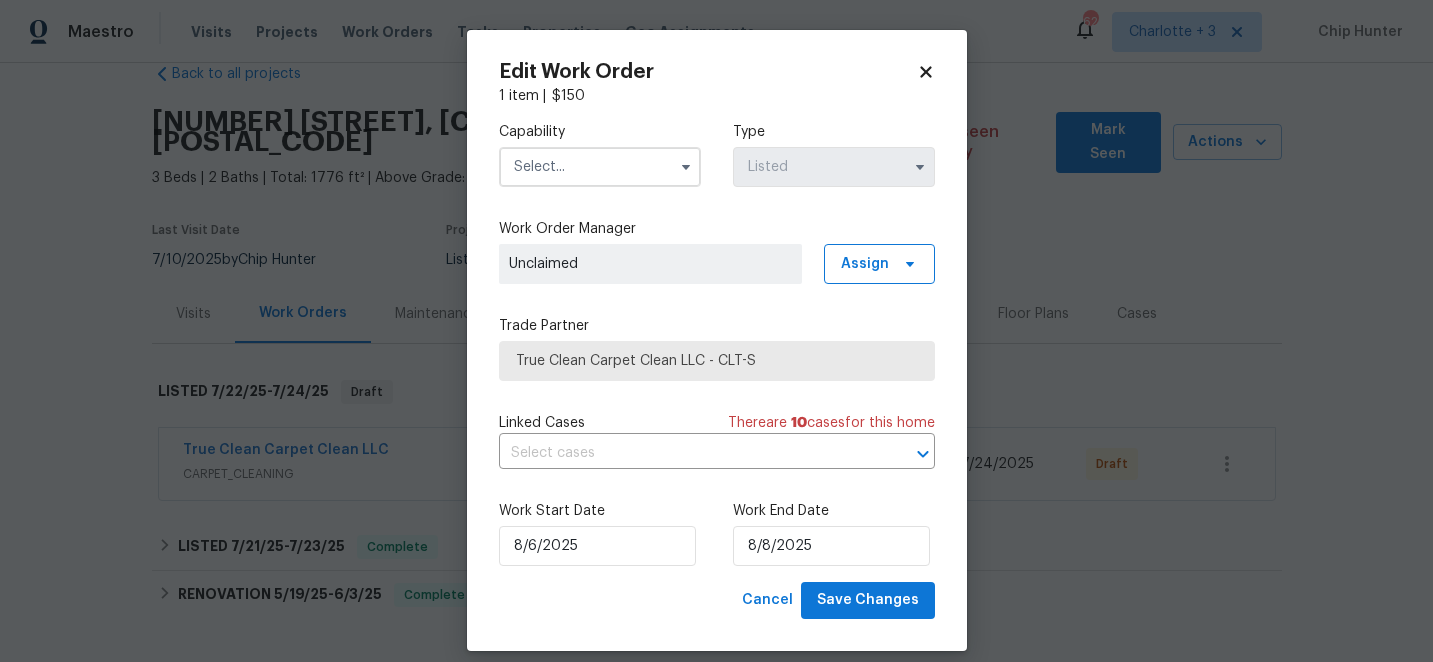 click at bounding box center (600, 167) 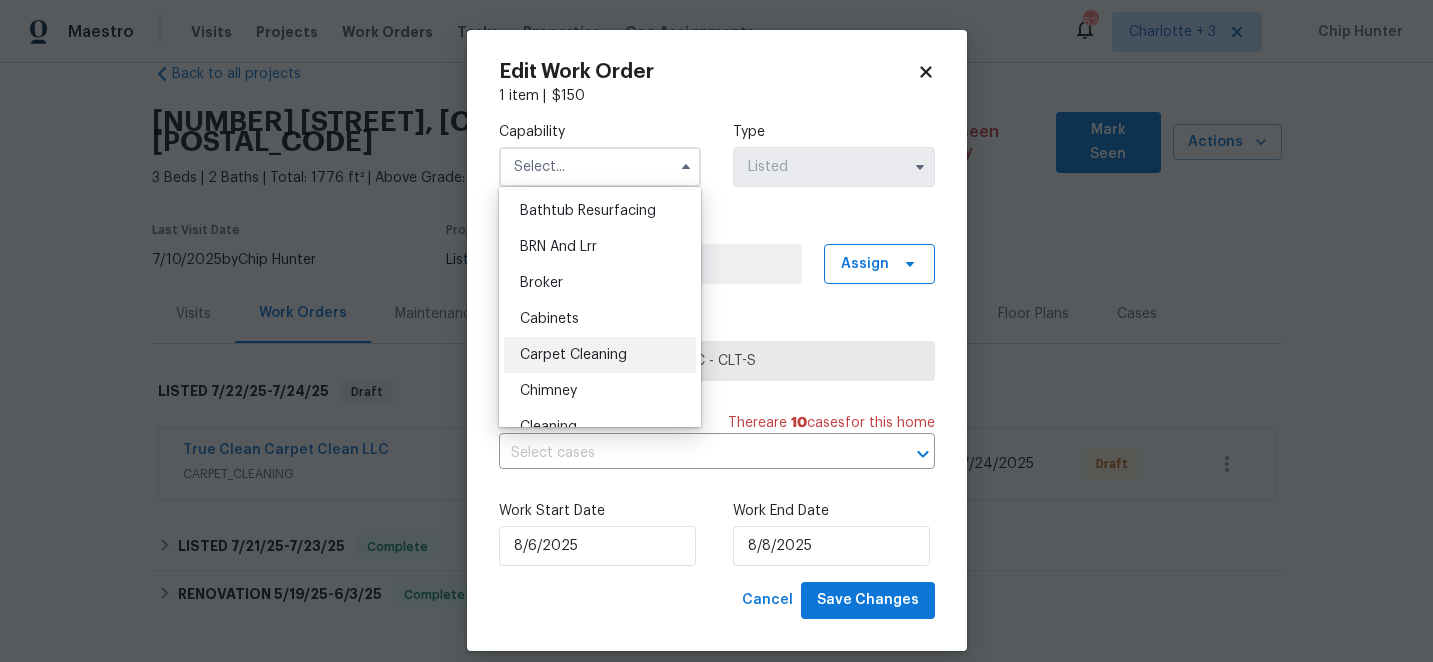 scroll, scrollTop: 69, scrollLeft: 0, axis: vertical 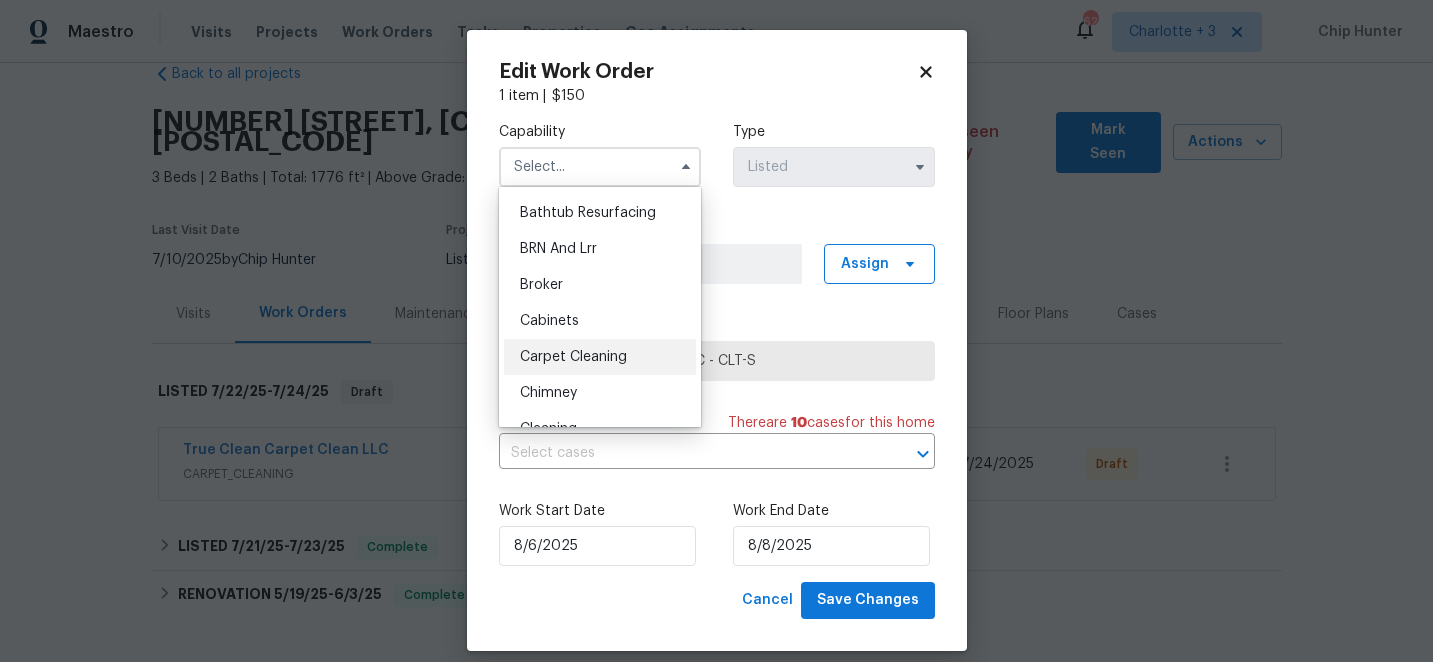 click on "Carpet Cleaning" at bounding box center (573, 357) 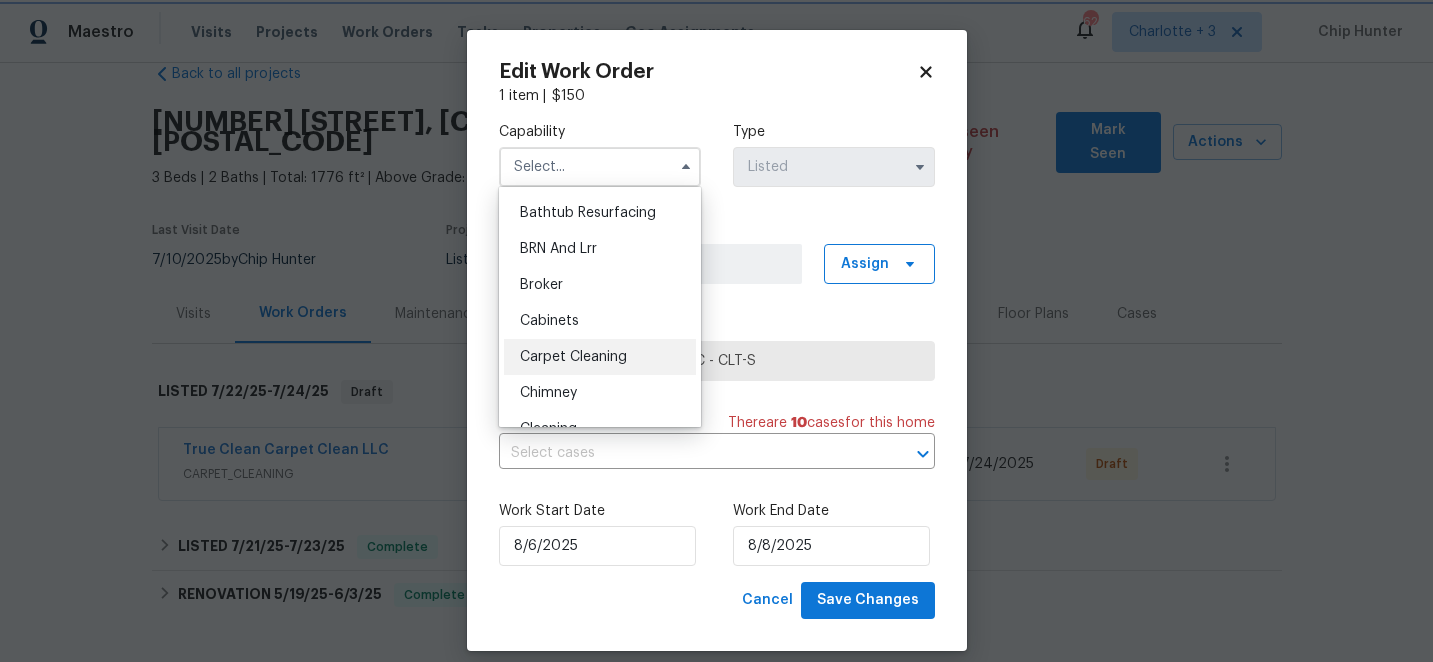 type on "Carpet Cleaning" 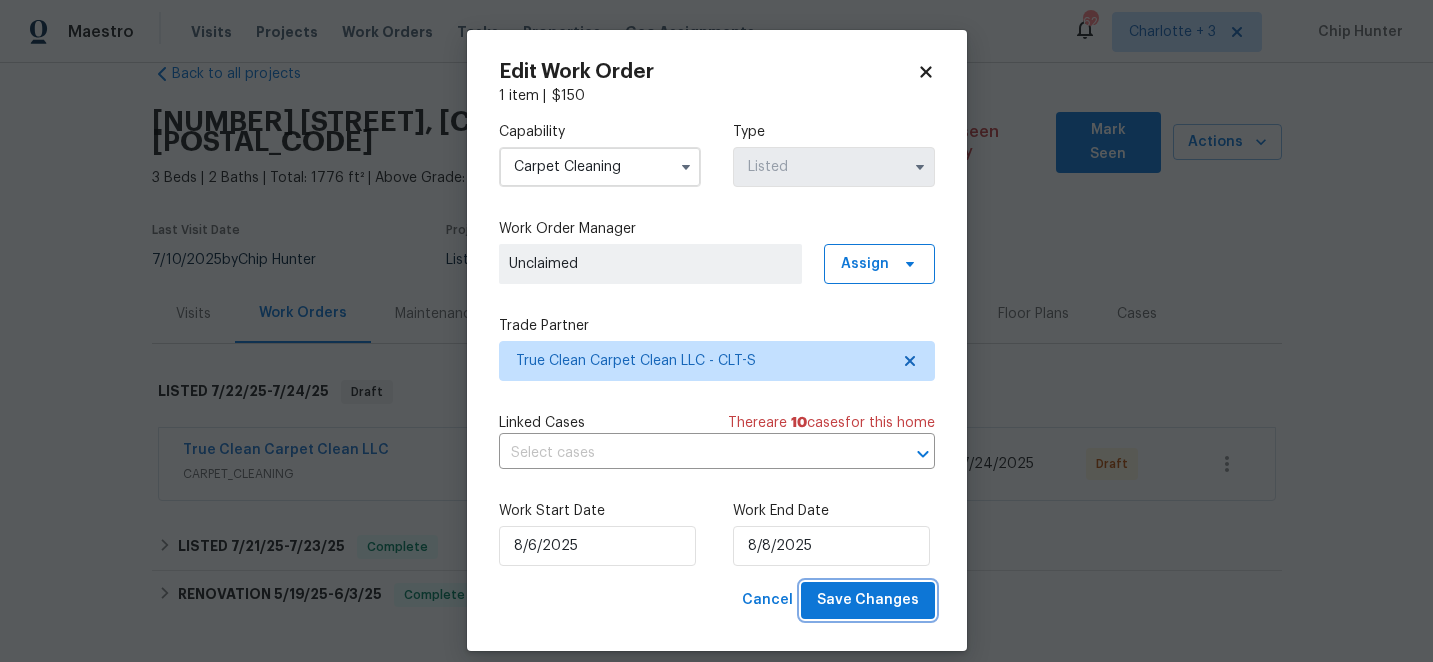 click on "Save Changes" at bounding box center (868, 600) 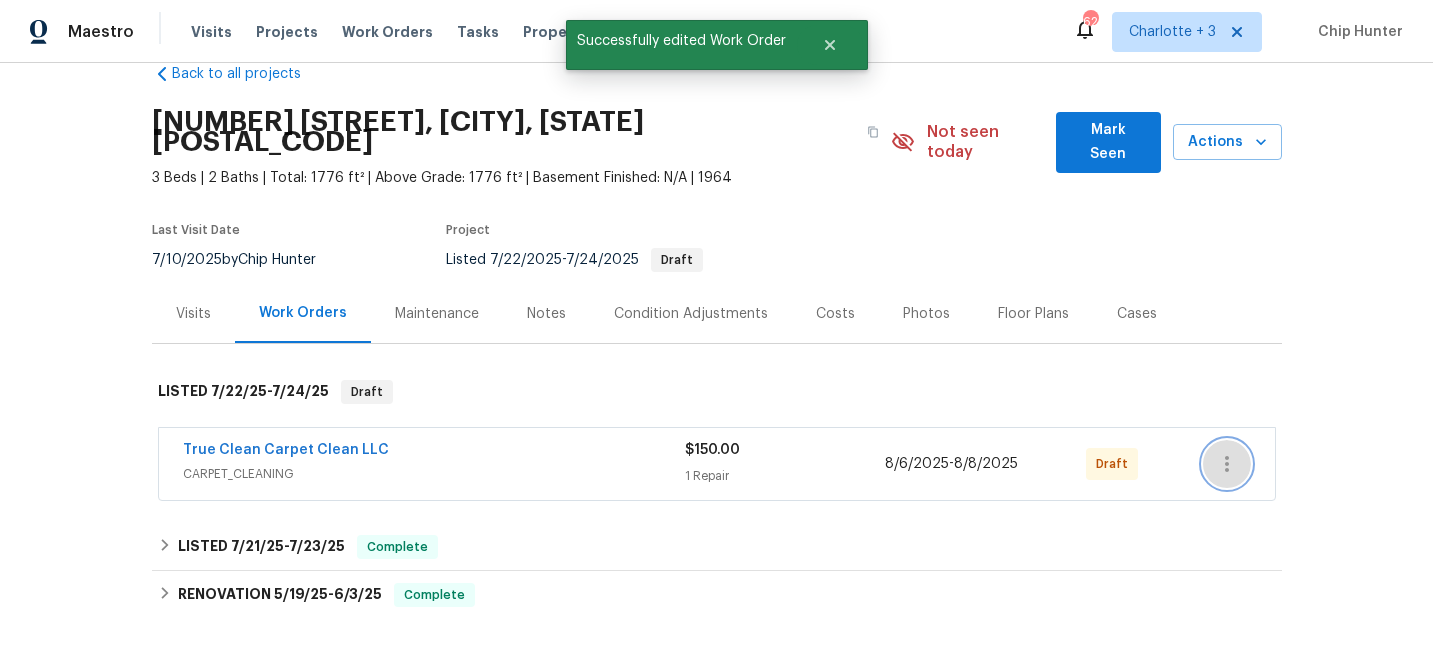 click 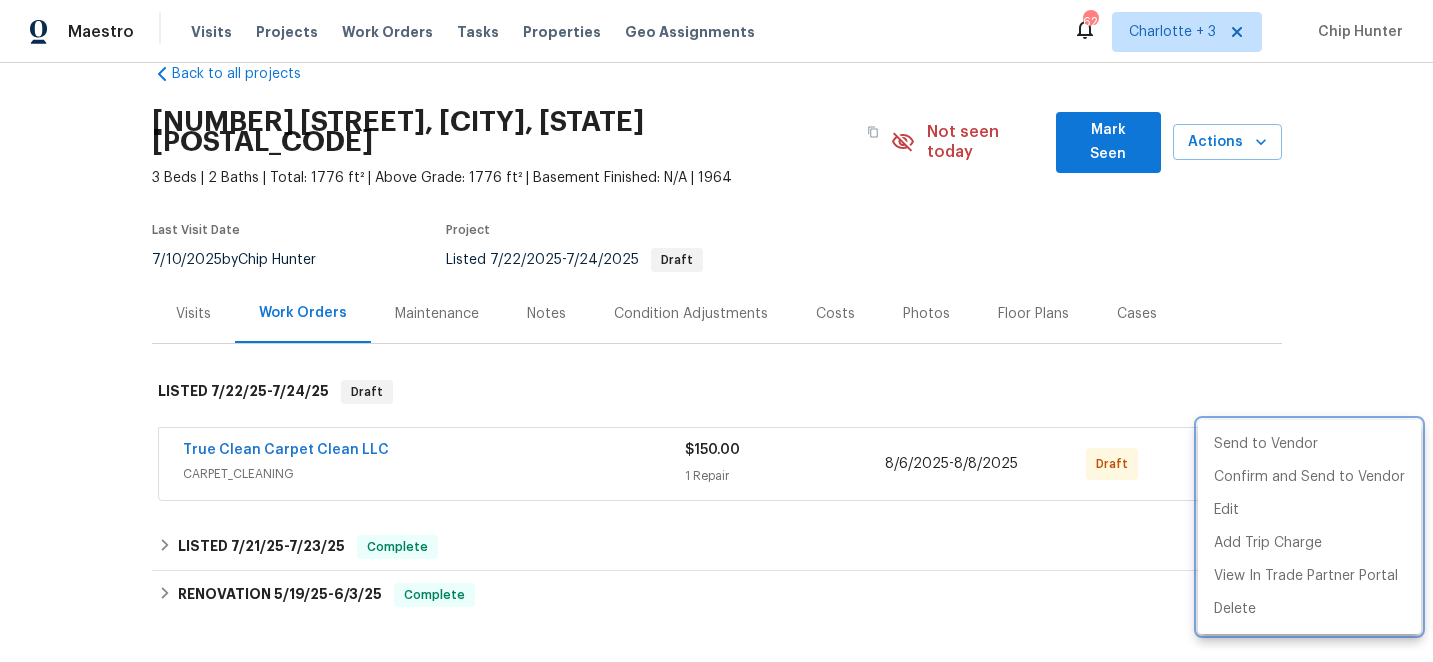 click at bounding box center [716, 331] 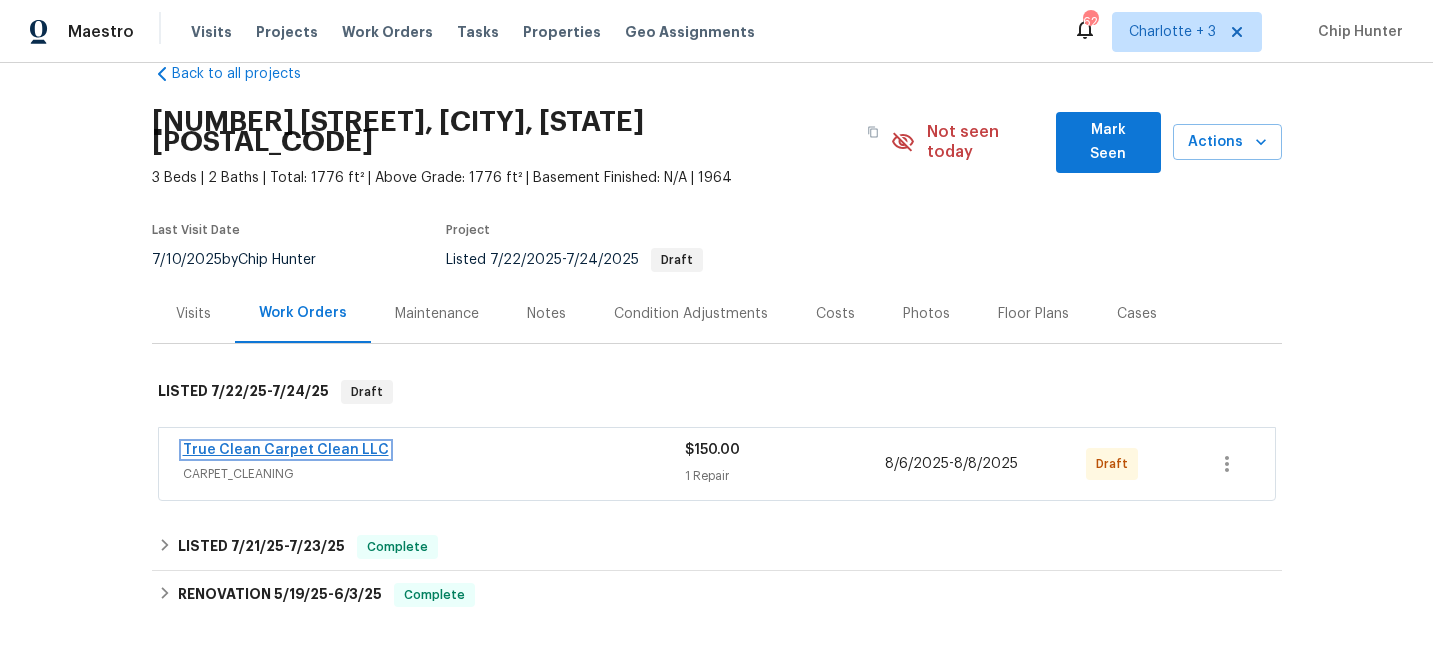 click on "True Clean Carpet Clean LLC" at bounding box center [286, 450] 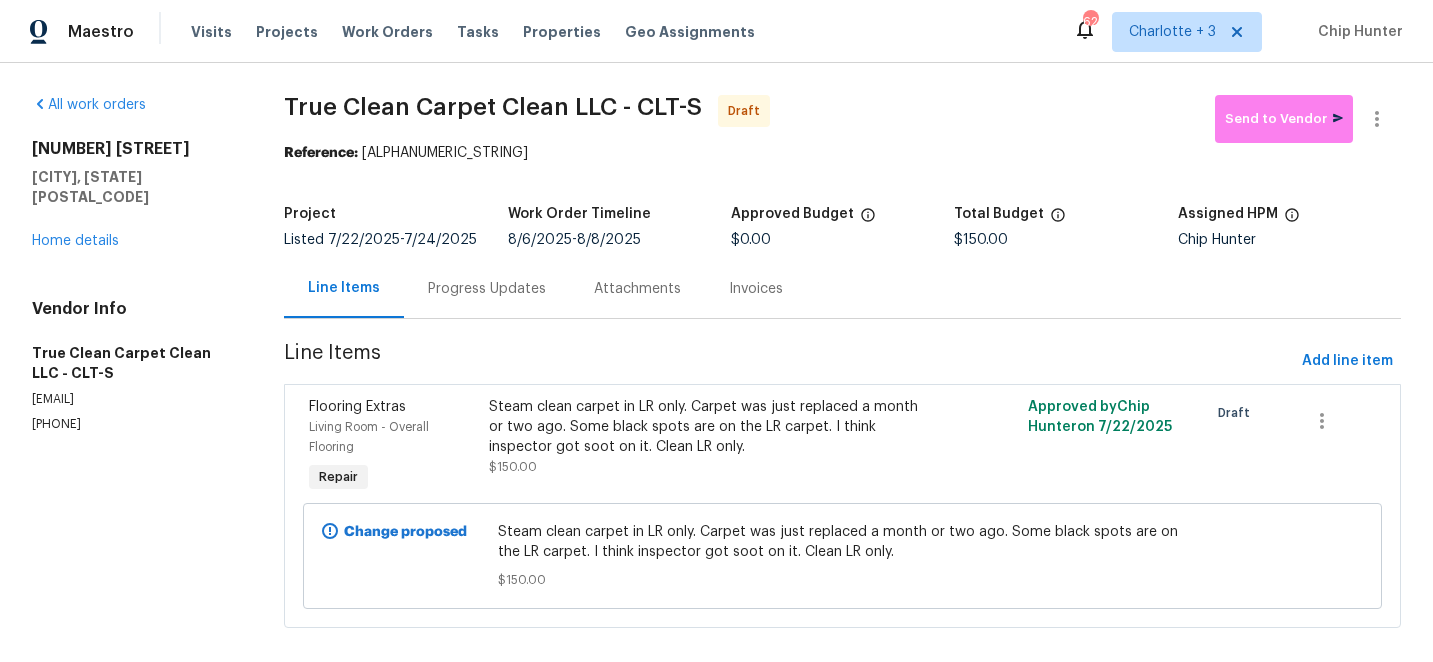 click on "Steam clean carpet in LR only. Carpet was just replaced a month or two ago. Some black spots are on the LR carpet. I think inspector got soot on it. Clean LR only." at bounding box center [707, 427] 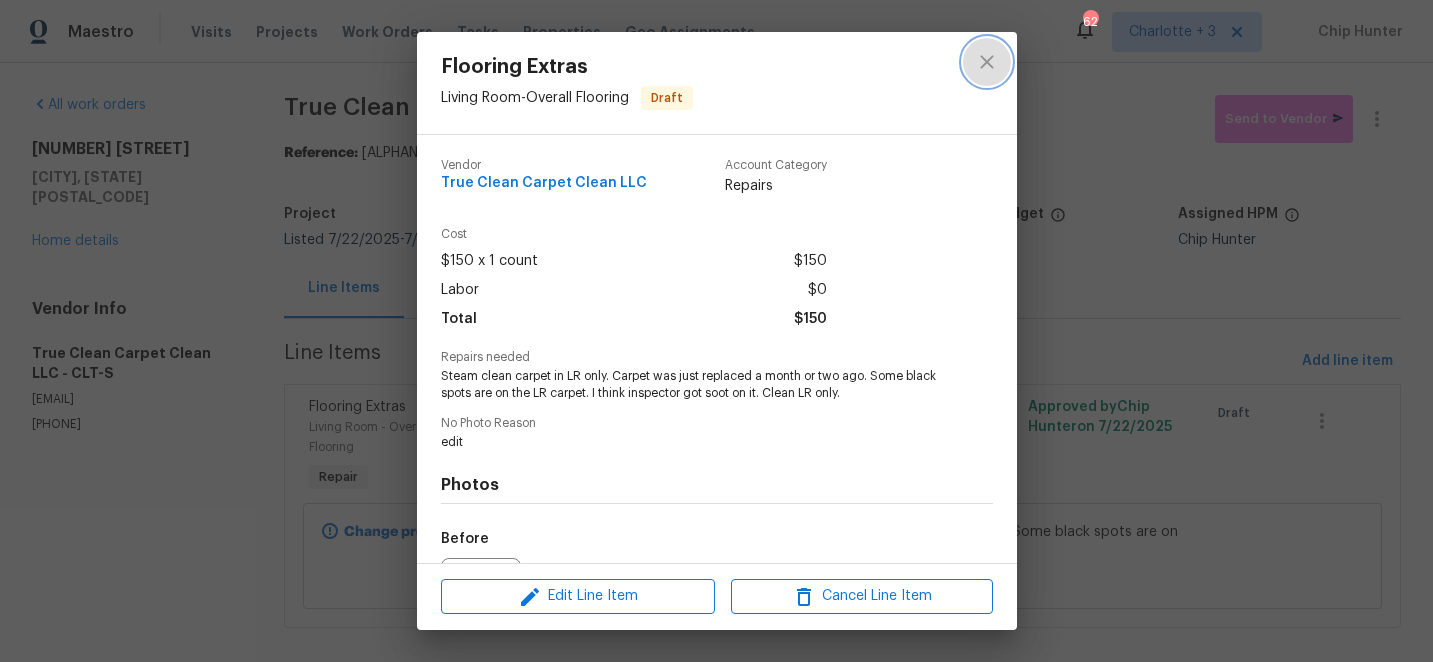 click 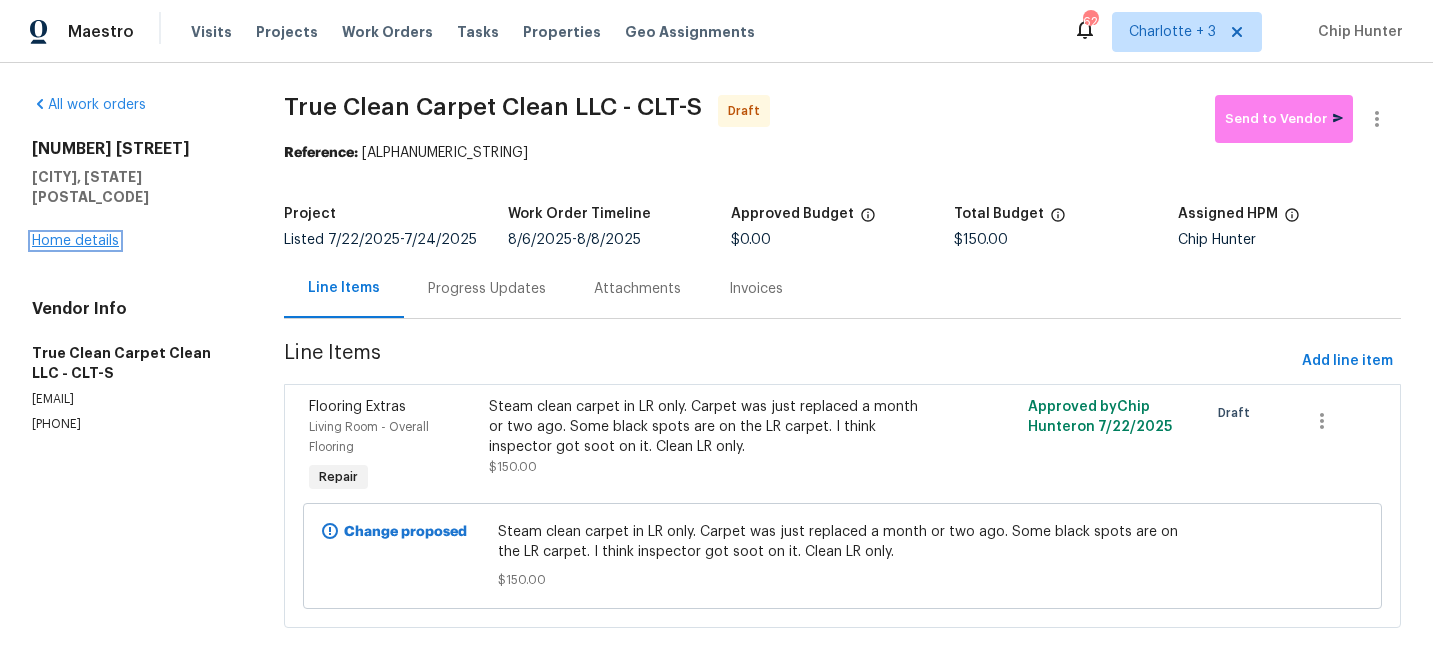 click on "Home details" at bounding box center (75, 241) 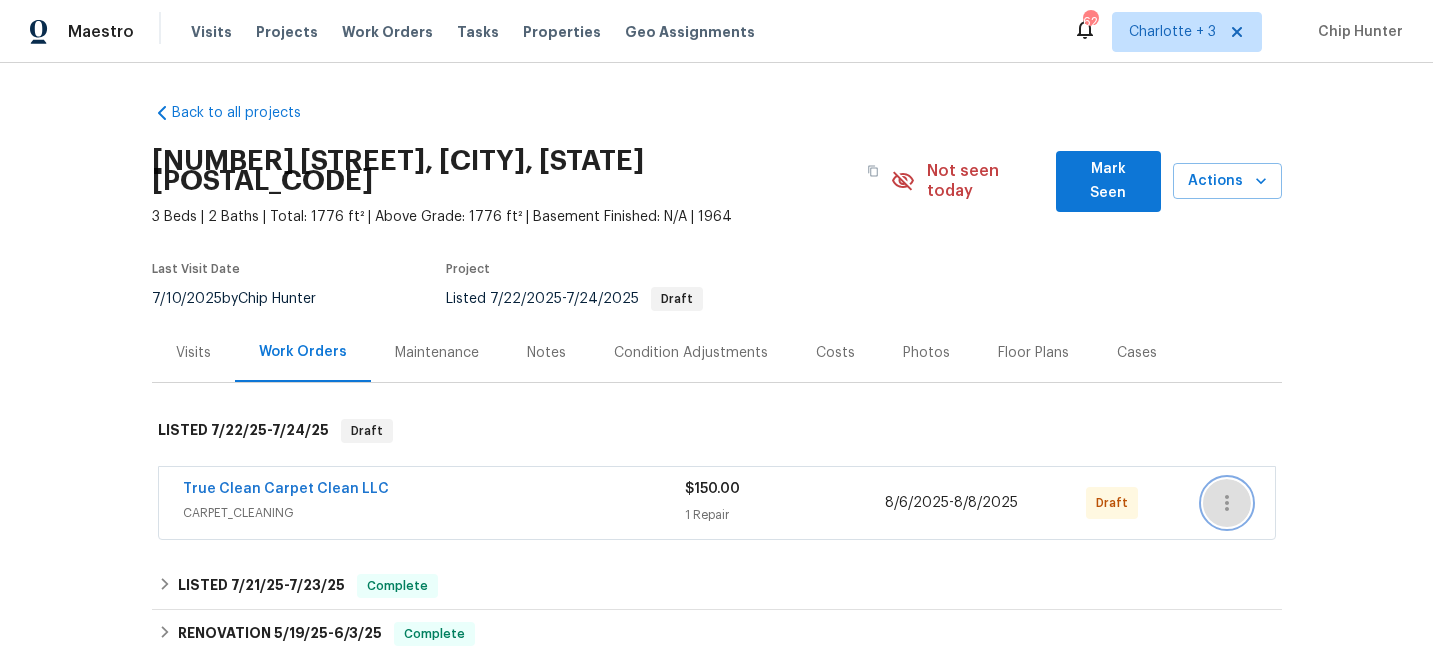 click 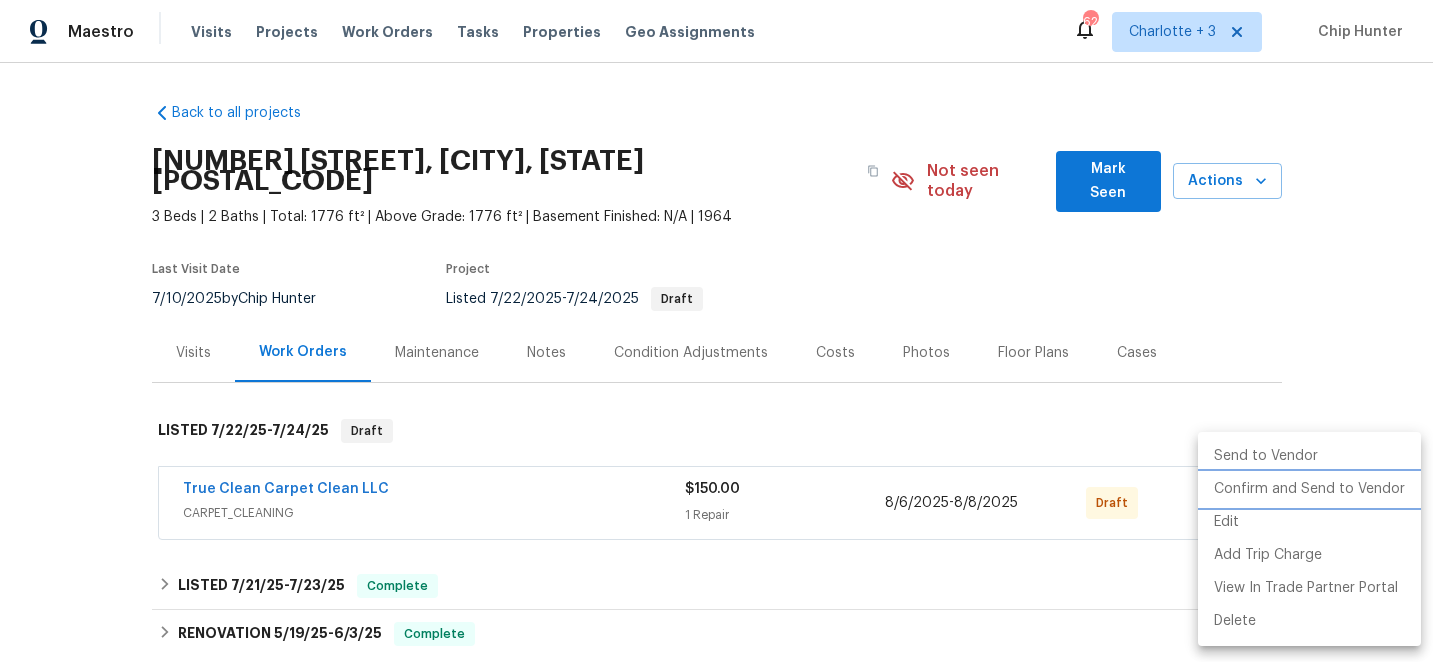 click on "Confirm and Send to Vendor" at bounding box center [1309, 489] 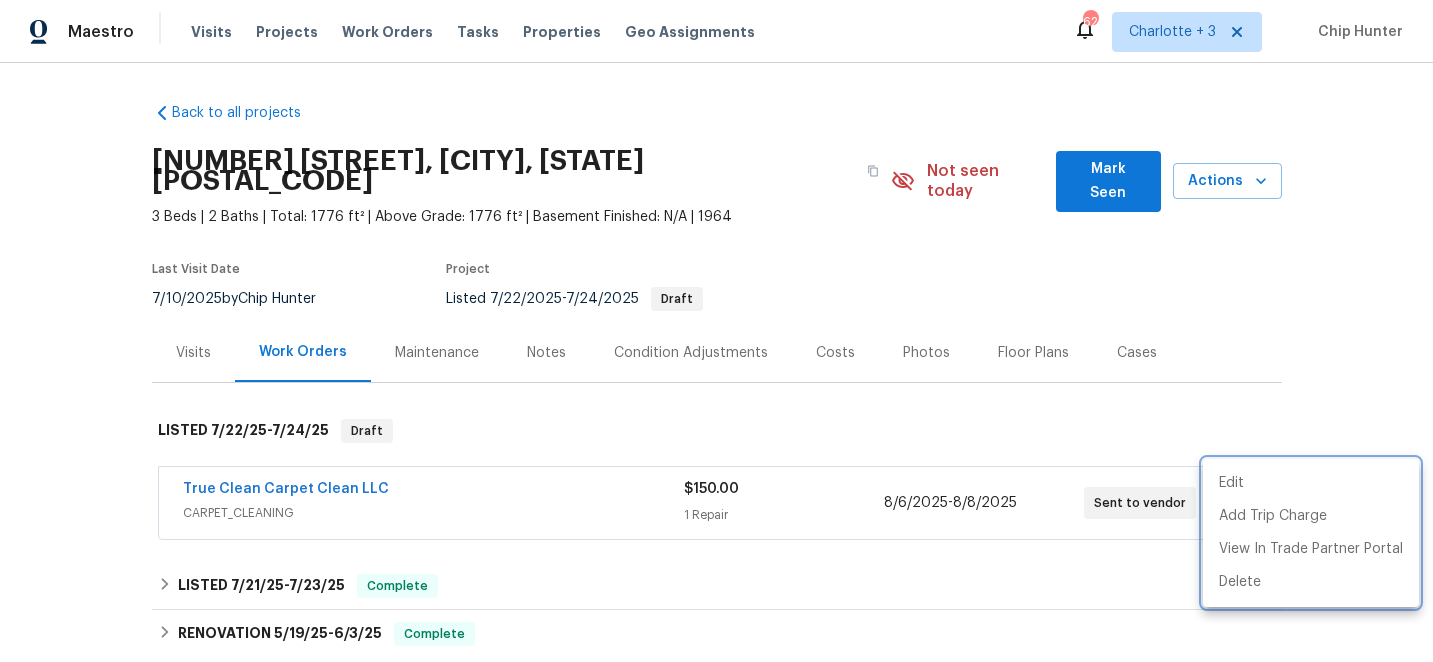 click at bounding box center [716, 331] 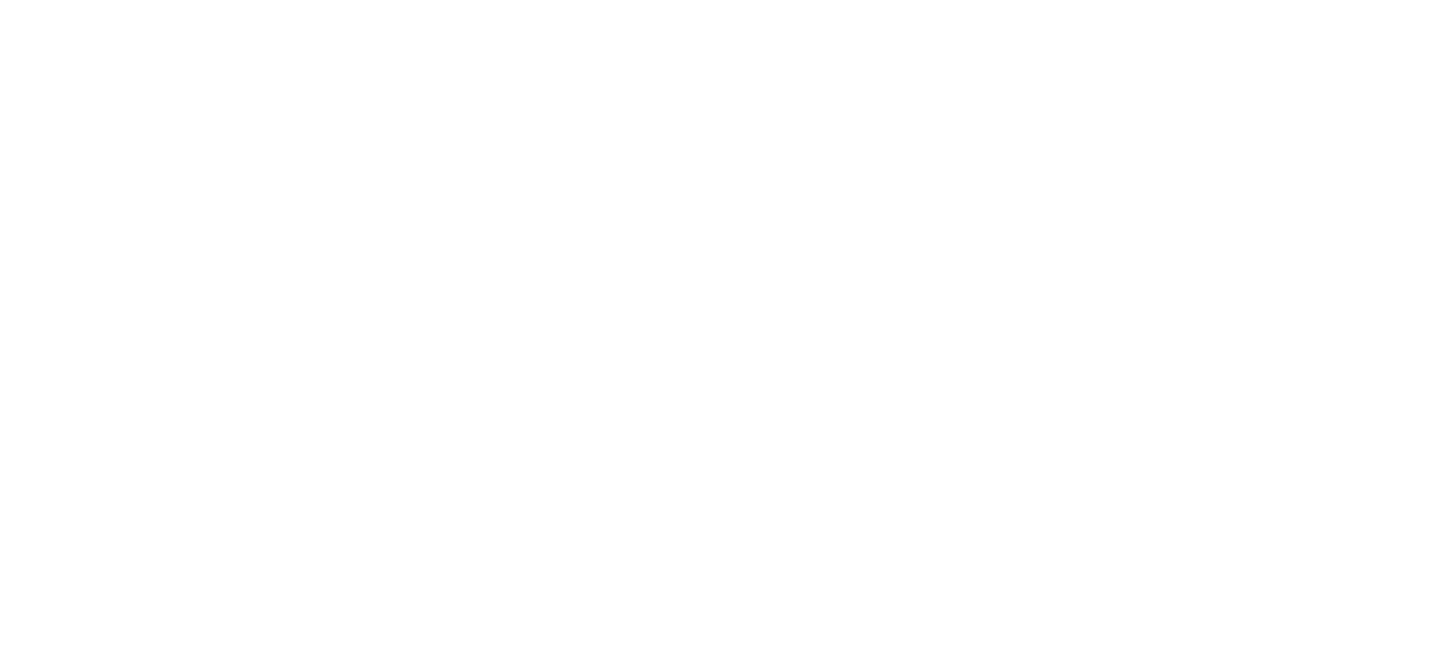 scroll, scrollTop: 0, scrollLeft: 0, axis: both 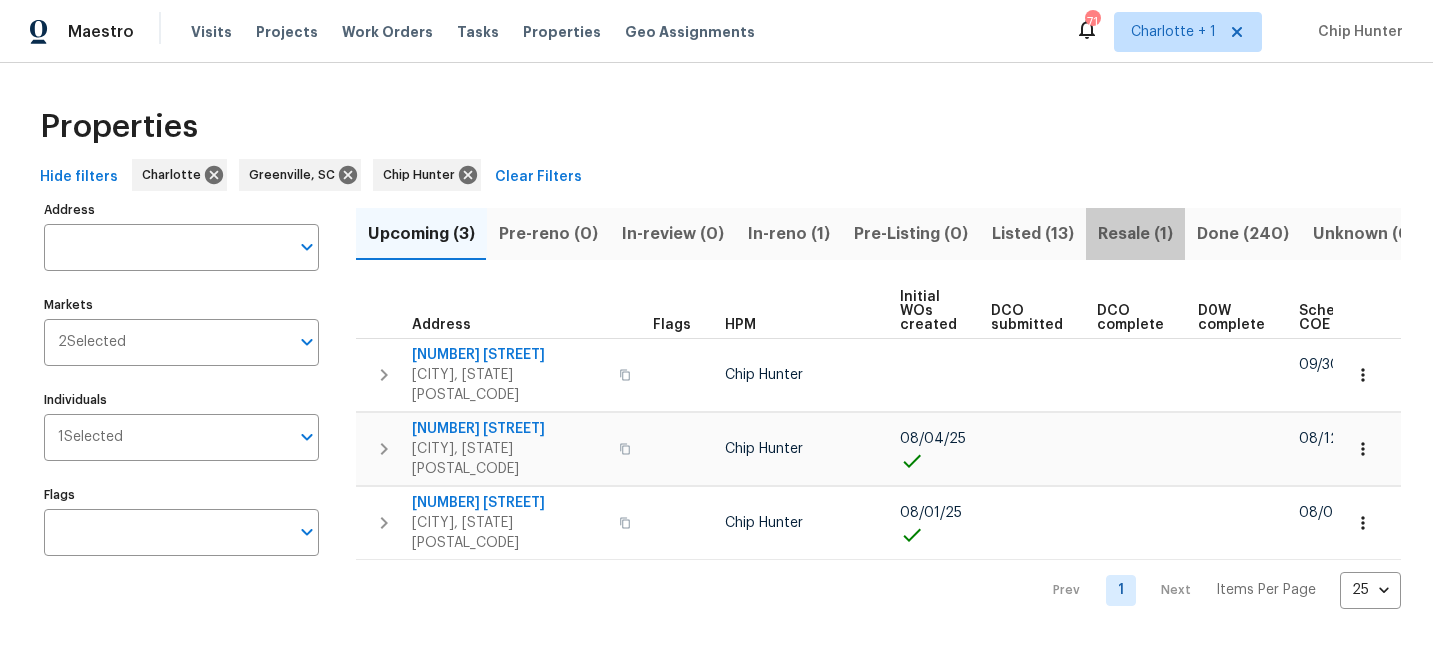 click on "Resale (1)" at bounding box center [1135, 234] 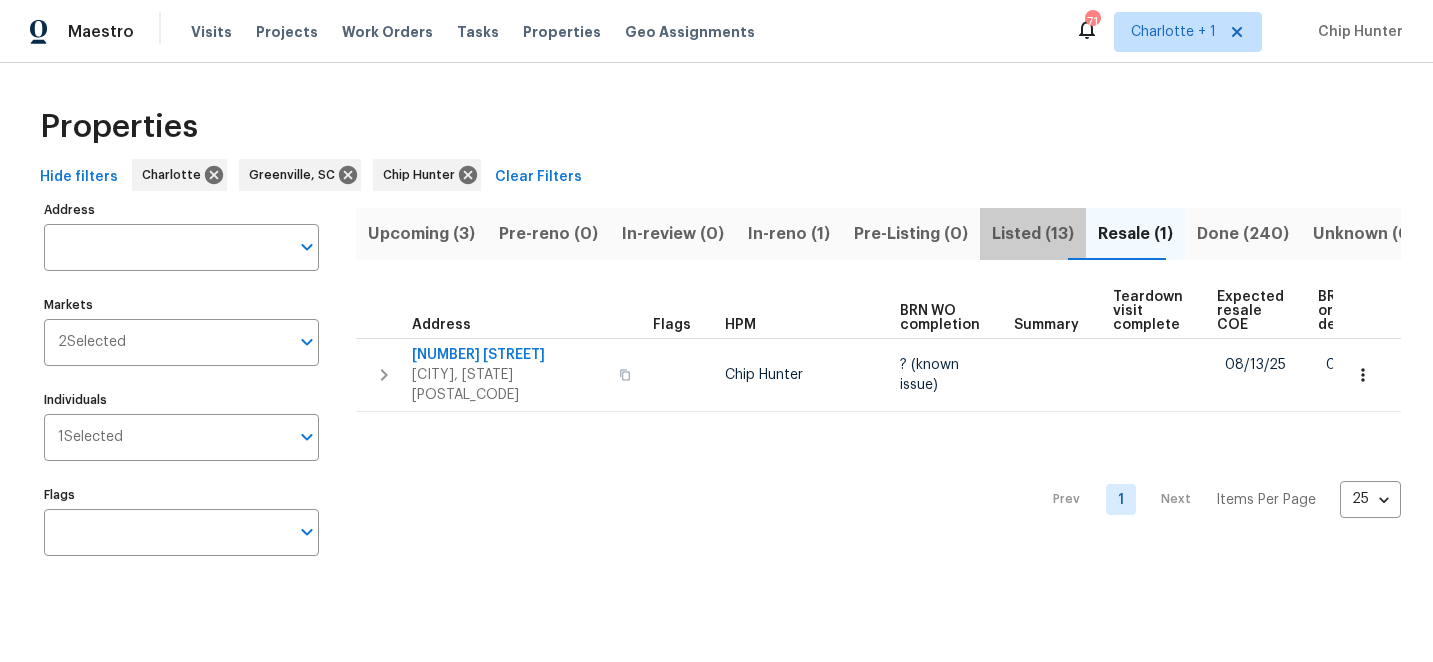 click on "Listed (13)" at bounding box center [1033, 234] 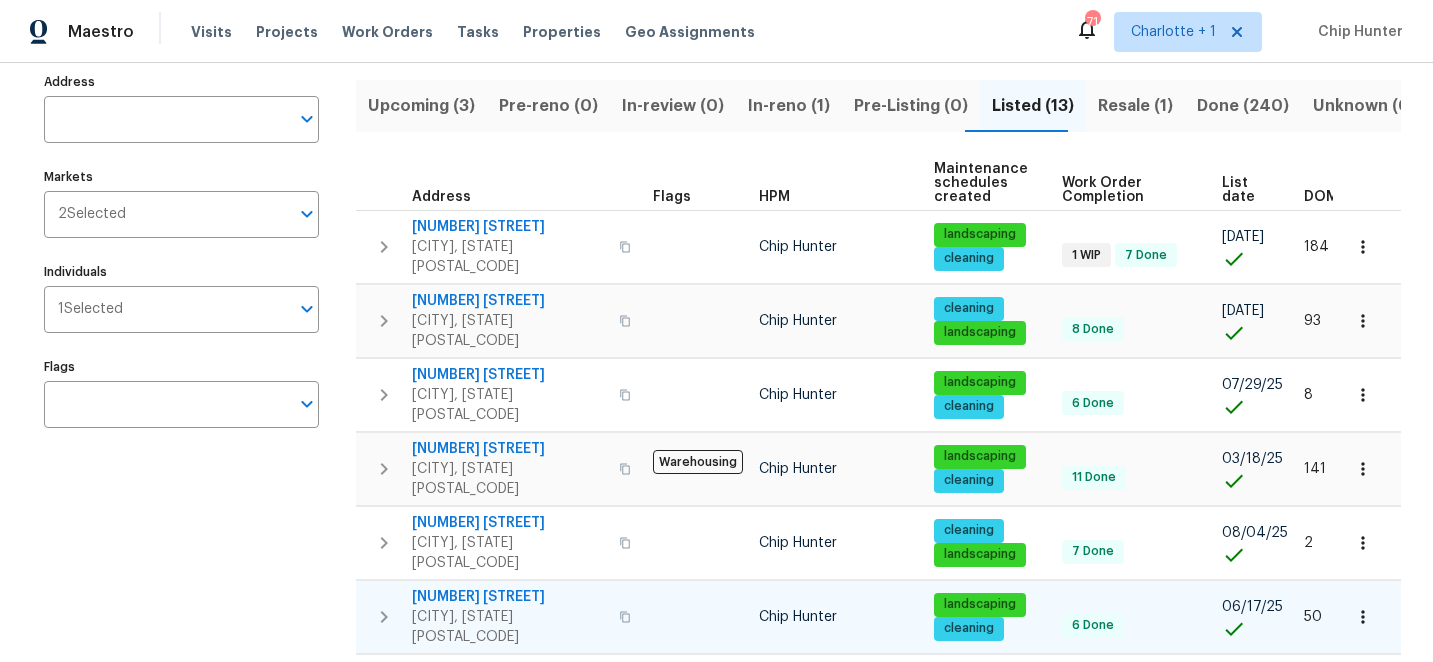 scroll, scrollTop: 135, scrollLeft: 0, axis: vertical 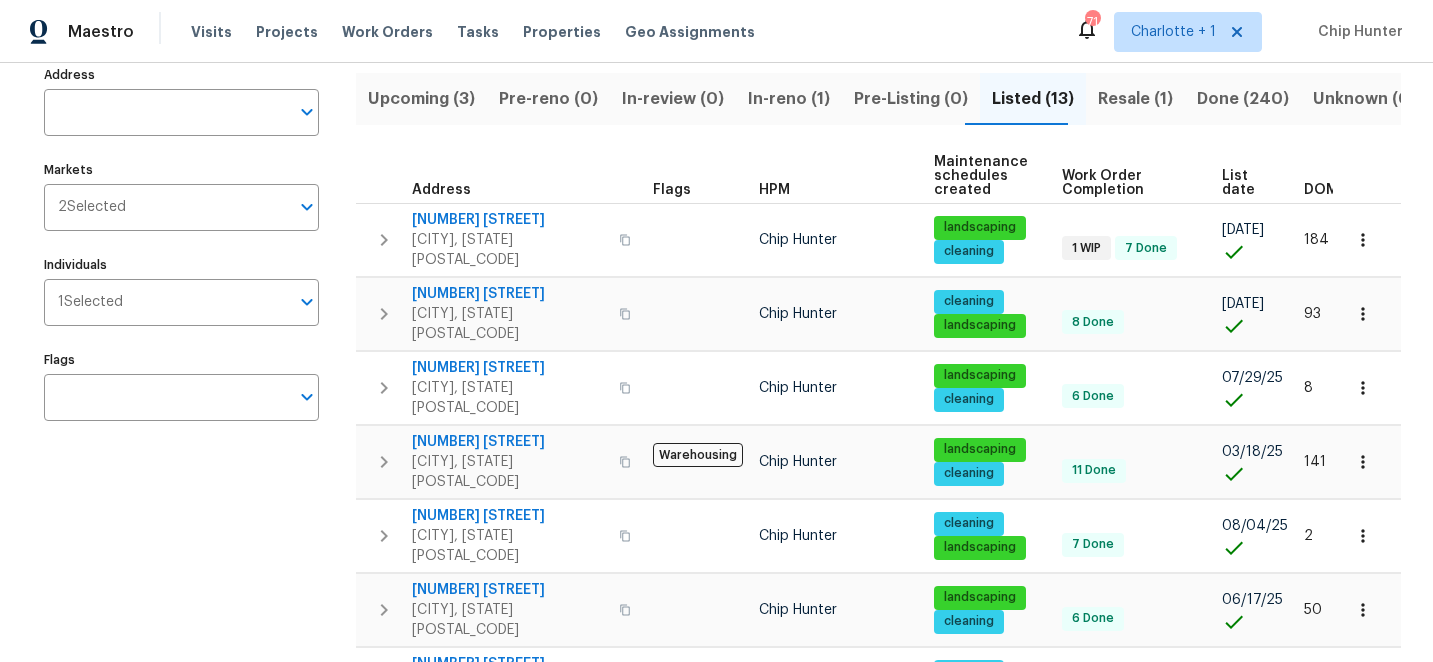 click on "List date" at bounding box center (1246, 183) 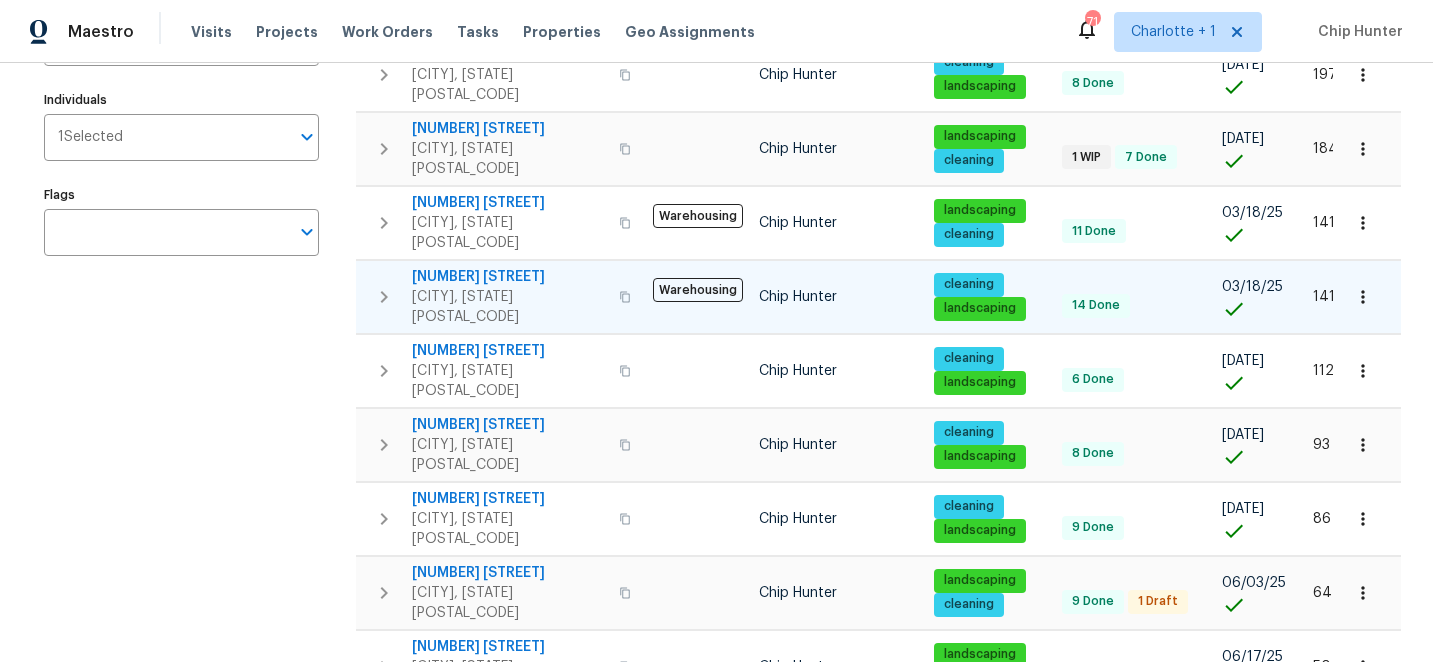 scroll, scrollTop: 309, scrollLeft: 0, axis: vertical 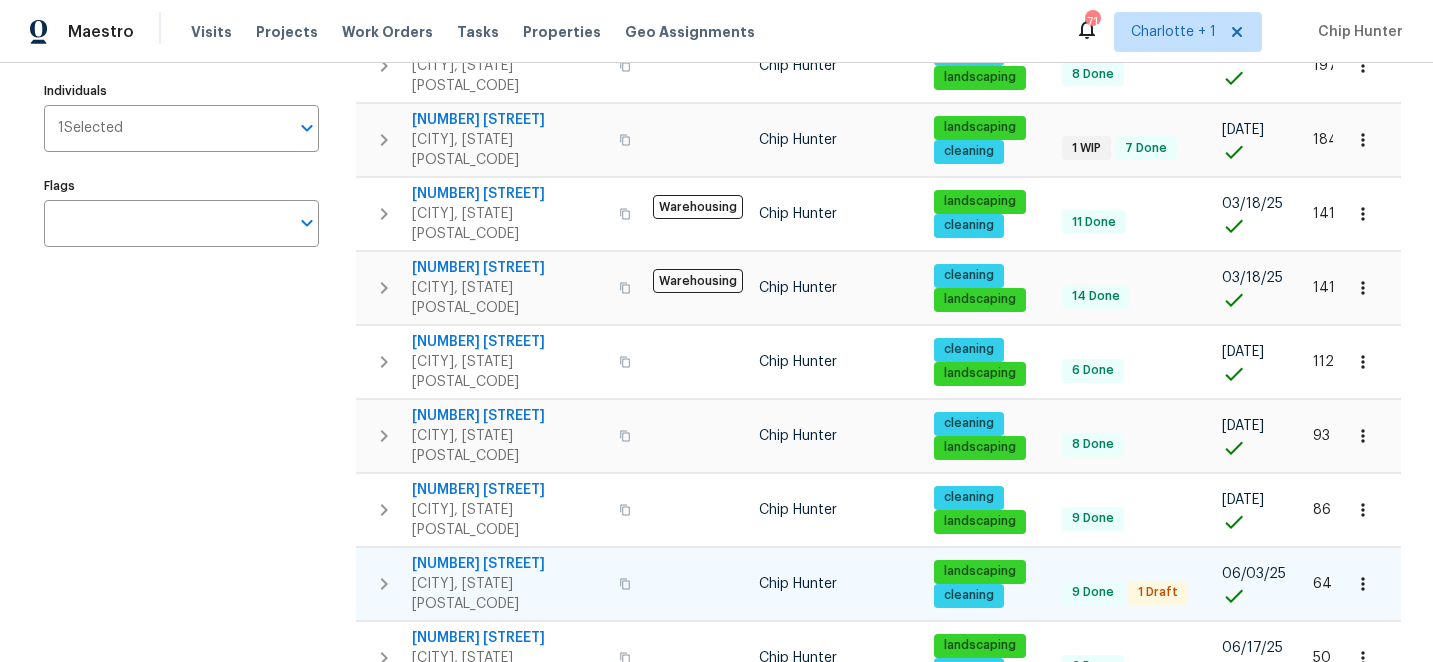click on "1 Draft" at bounding box center [1158, 592] 